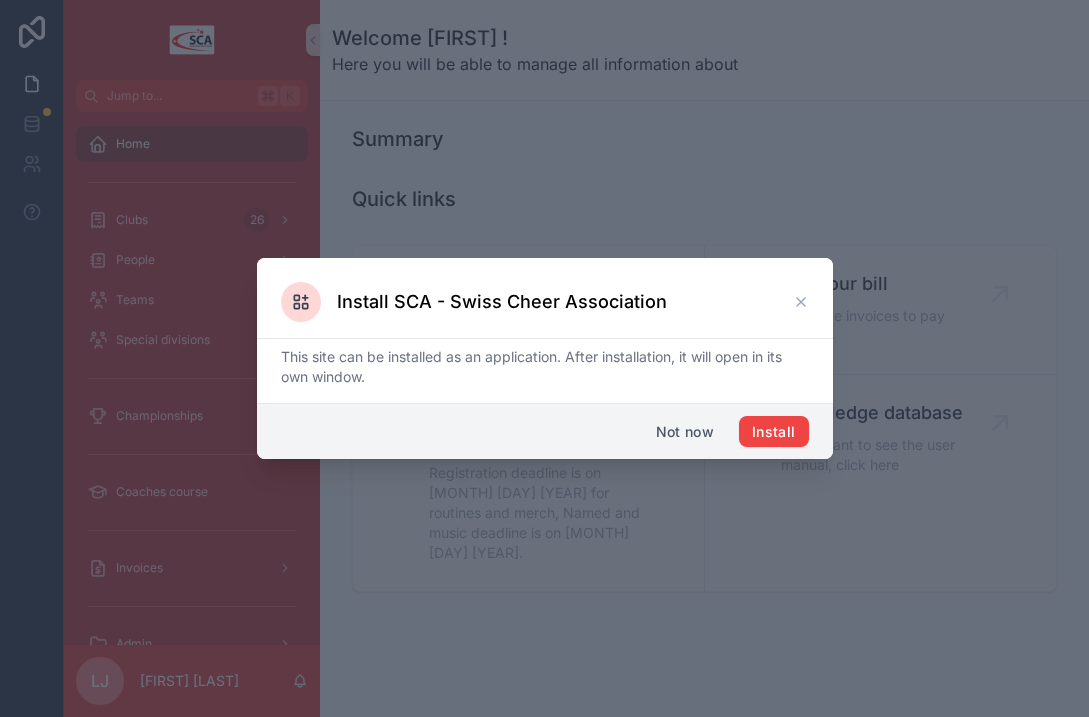scroll, scrollTop: 0, scrollLeft: 0, axis: both 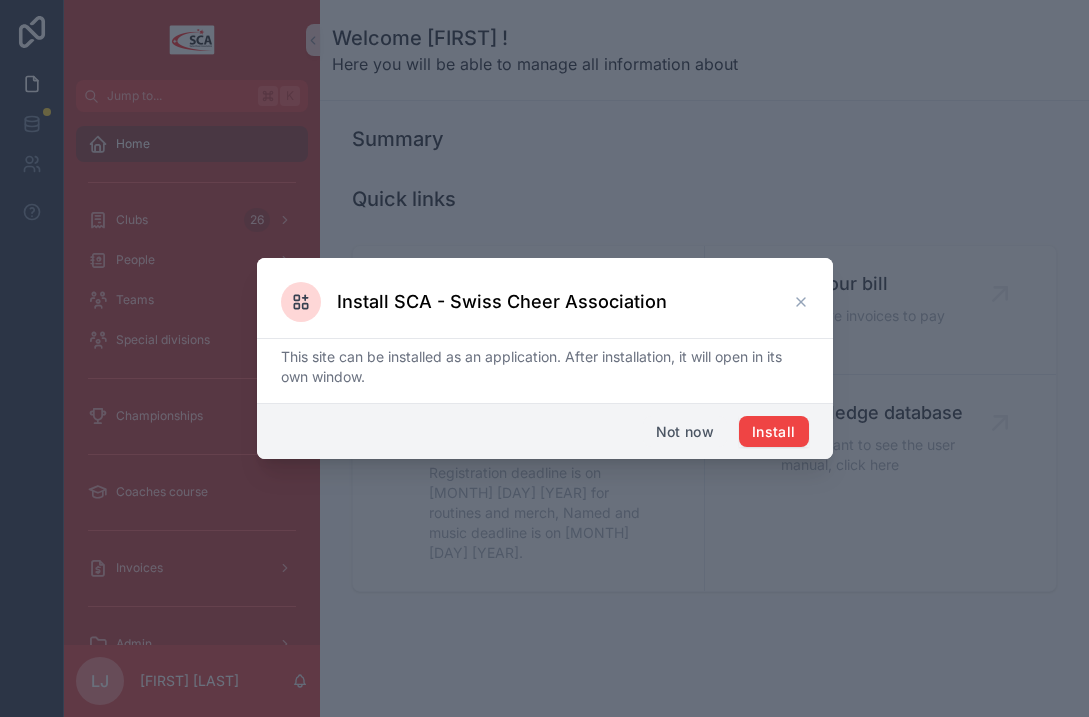 click on "Not now" at bounding box center (685, 432) 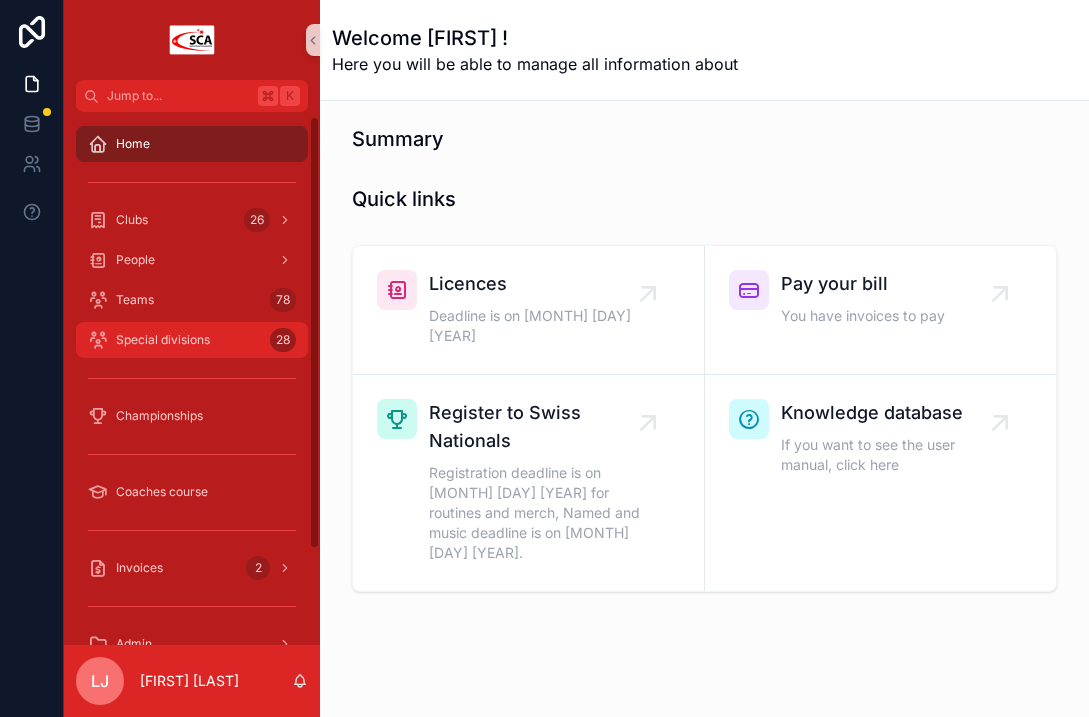 scroll, scrollTop: 123, scrollLeft: 0, axis: vertical 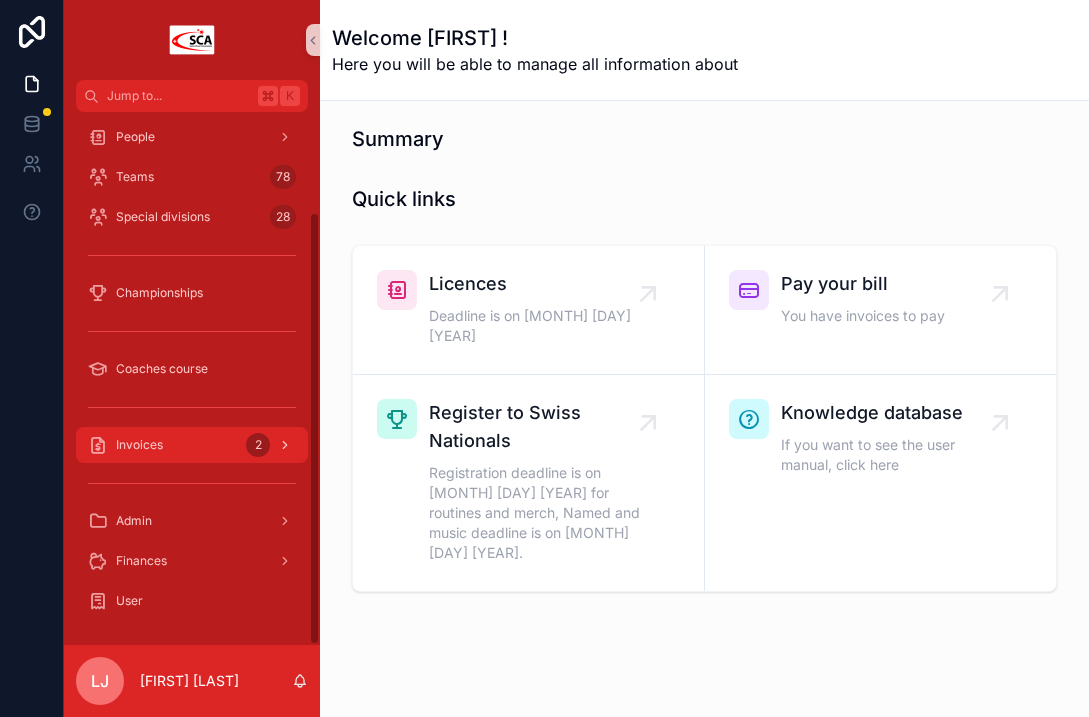 click on "Invoices 2" at bounding box center [192, 445] 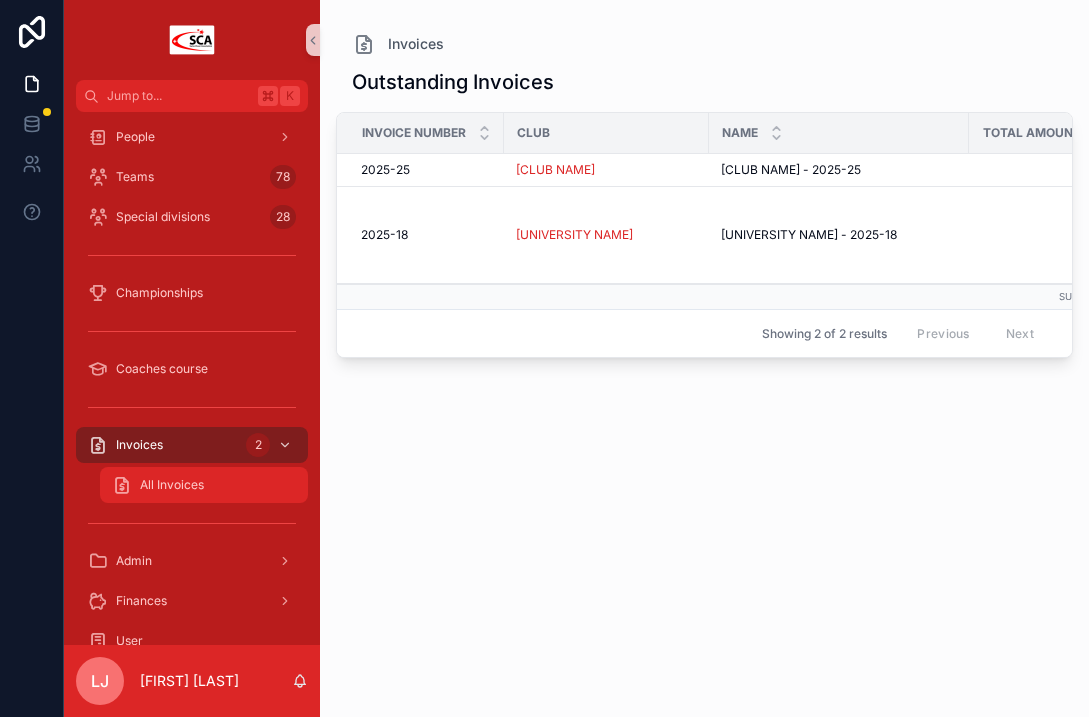 click on "All Invoices" at bounding box center (172, 485) 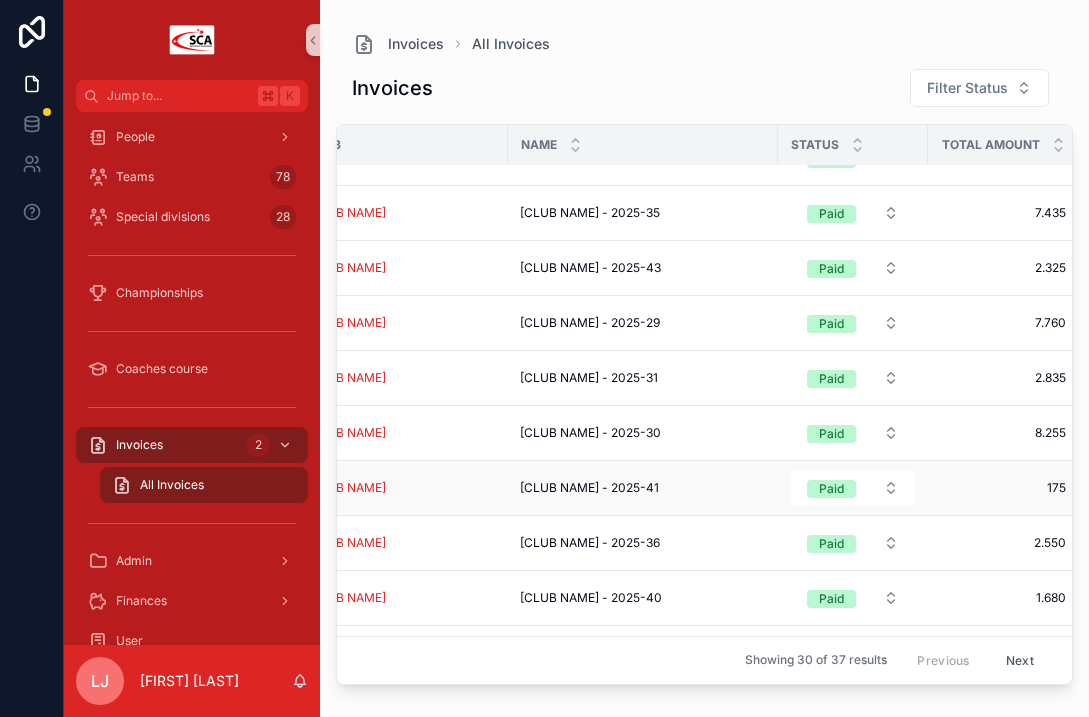 scroll, scrollTop: 200, scrollLeft: 0, axis: vertical 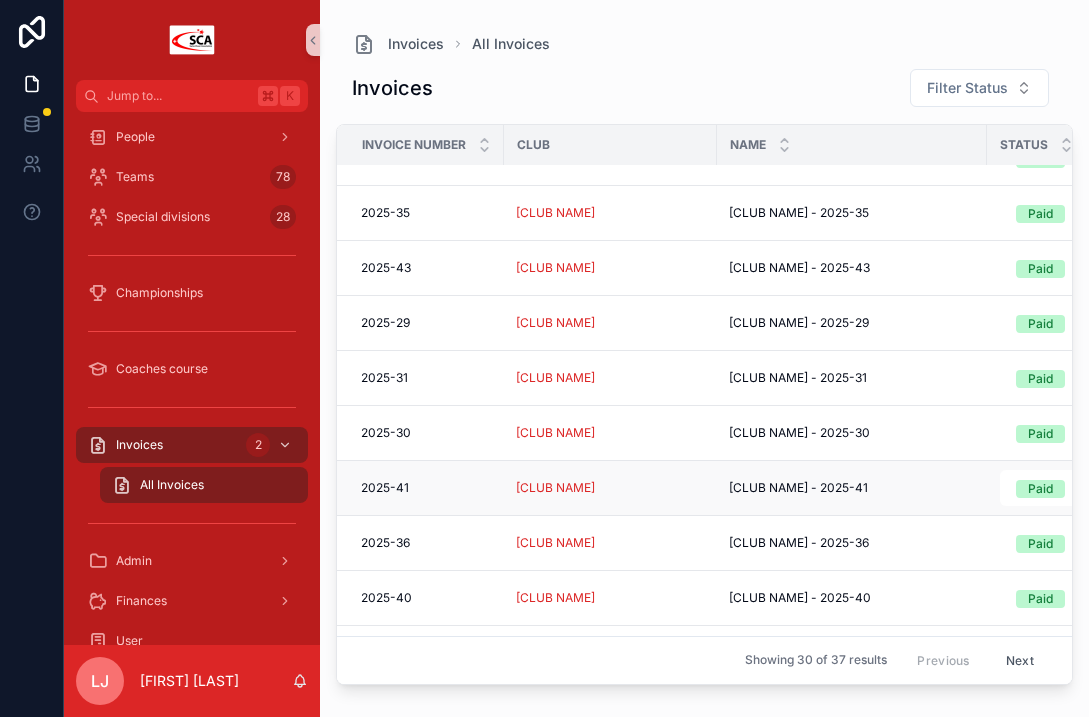 click on "2025-41" at bounding box center (385, 488) 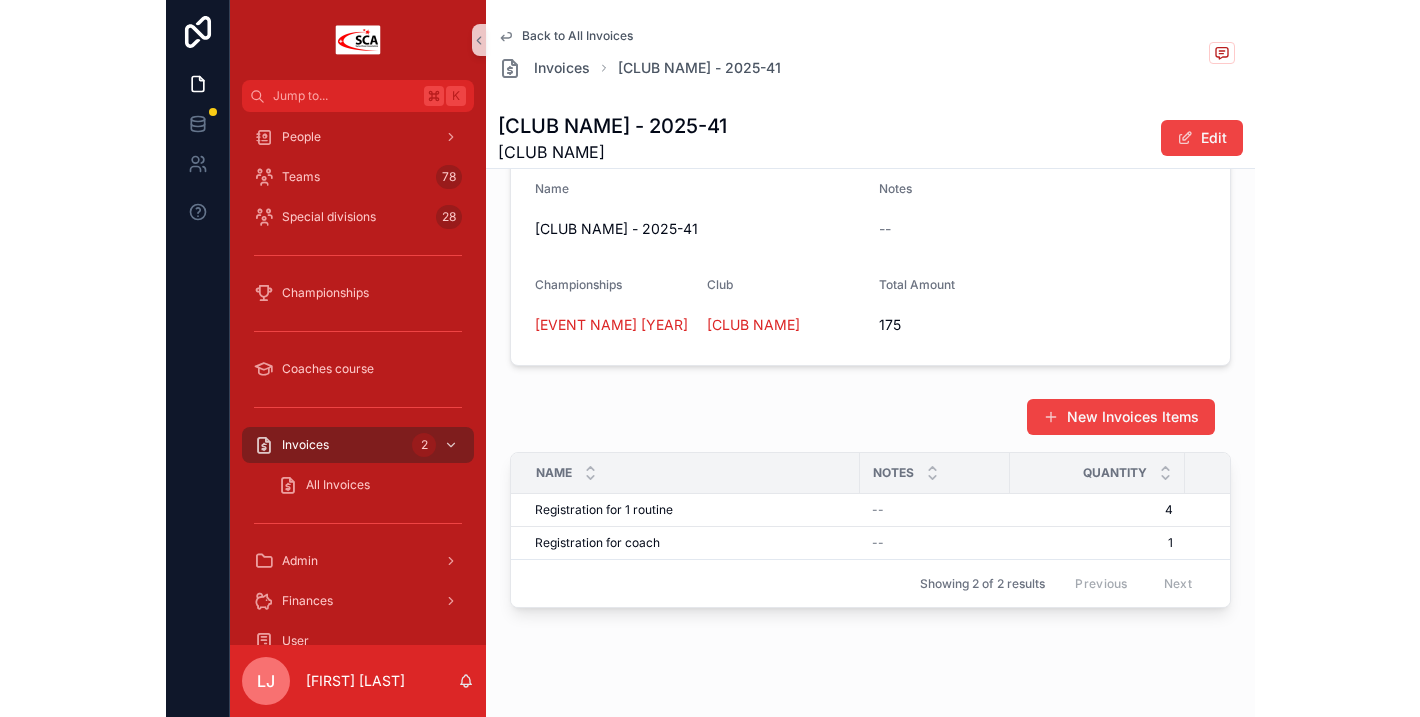 scroll, scrollTop: 0, scrollLeft: 0, axis: both 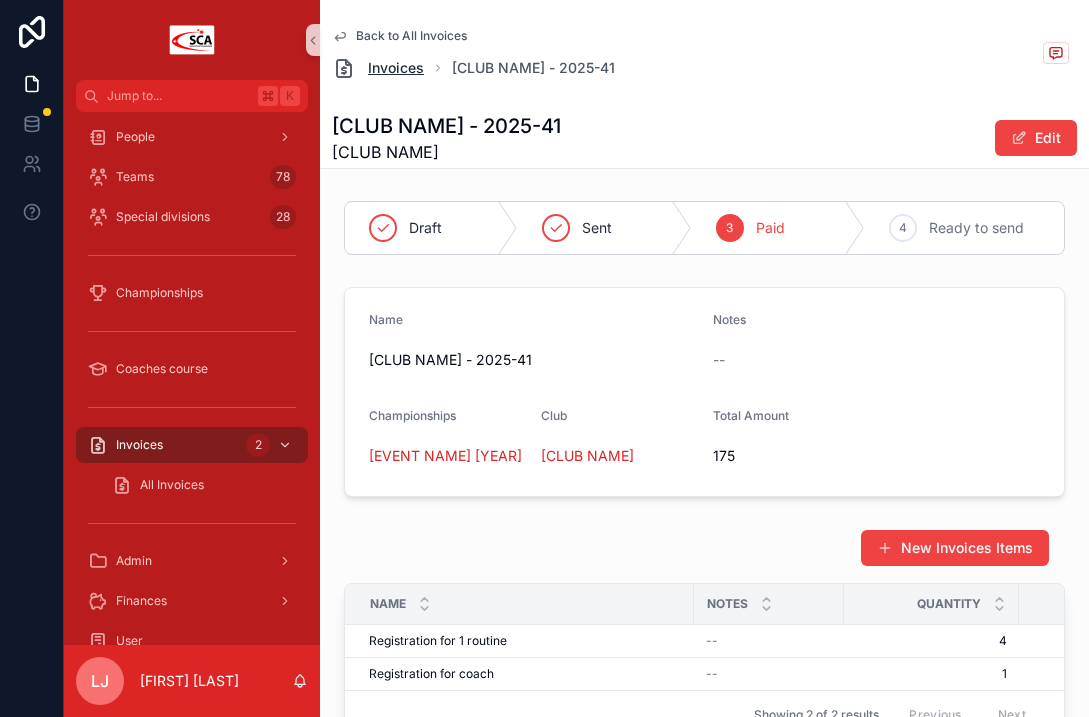 click on "Invoices" at bounding box center [396, 68] 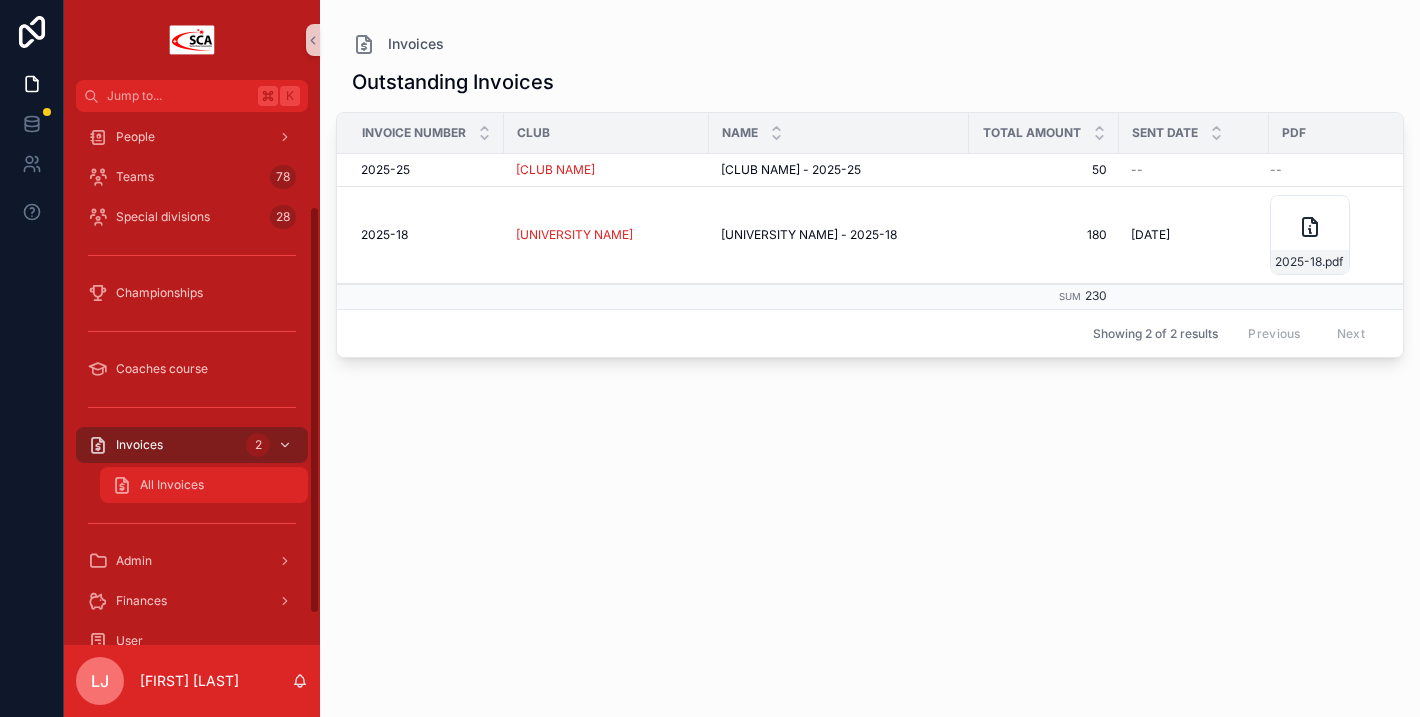 click on "All Invoices" at bounding box center (172, 485) 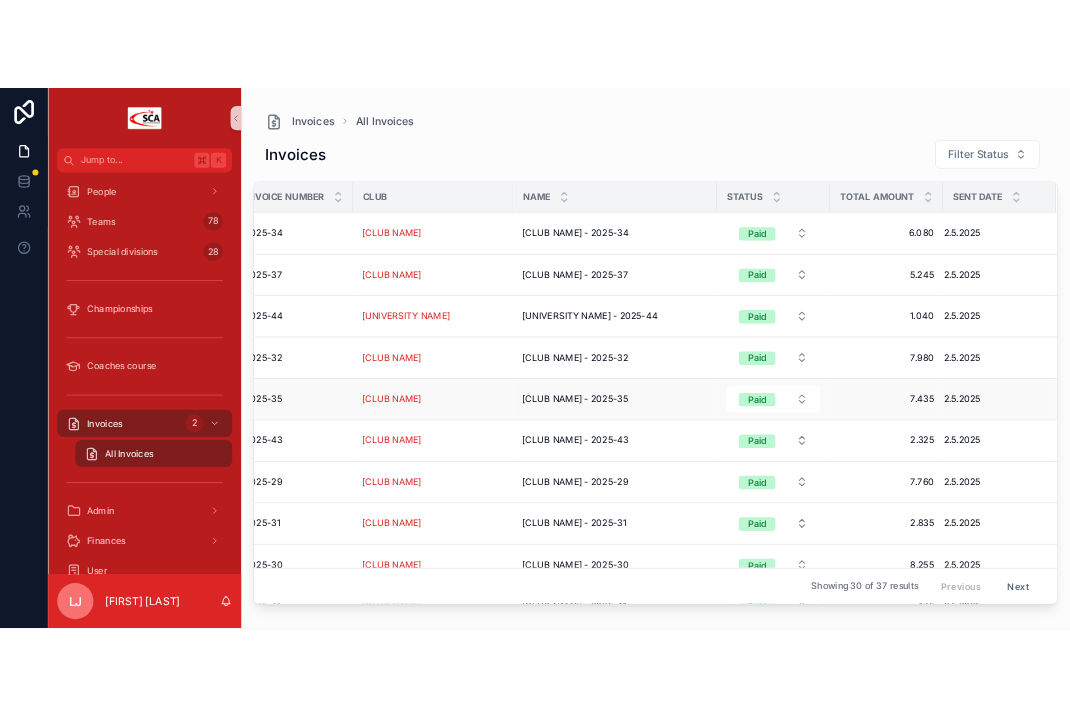 scroll, scrollTop: 0, scrollLeft: 0, axis: both 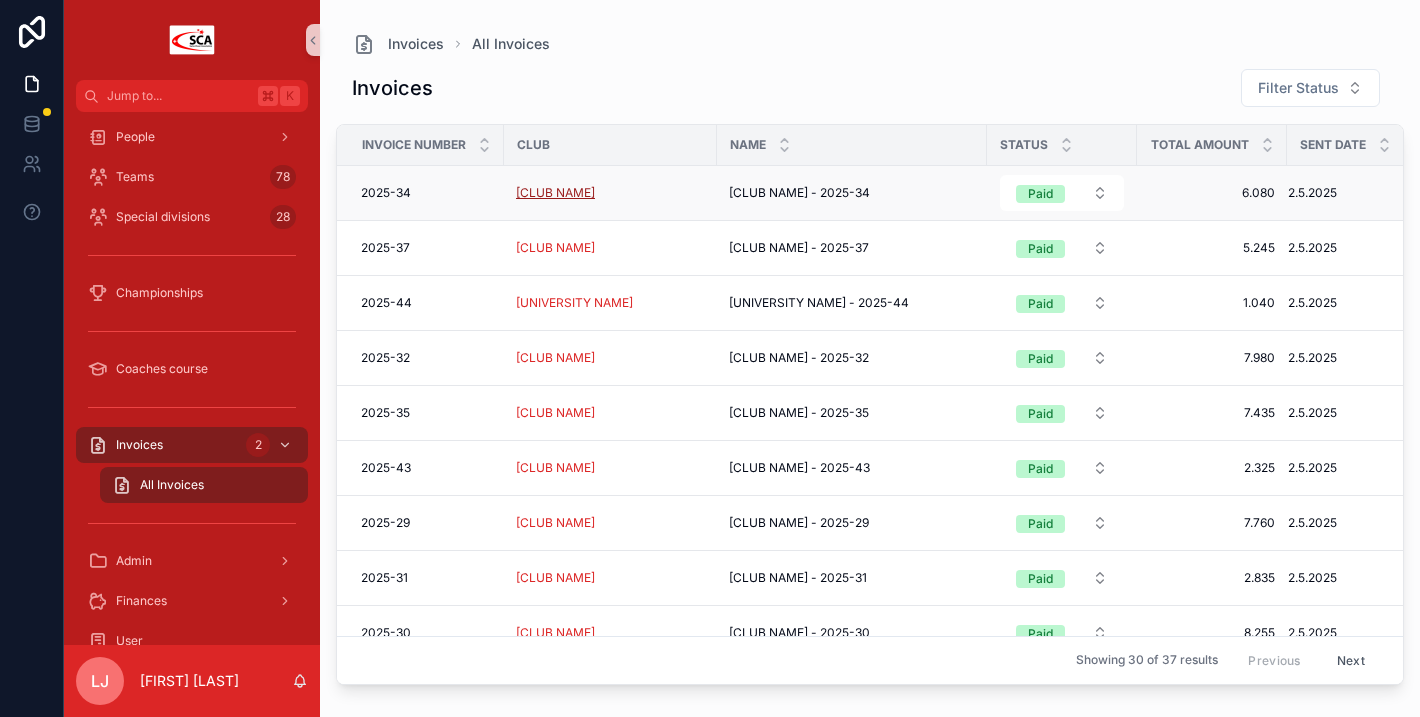 click on "[CLUB NAME]" at bounding box center [555, 193] 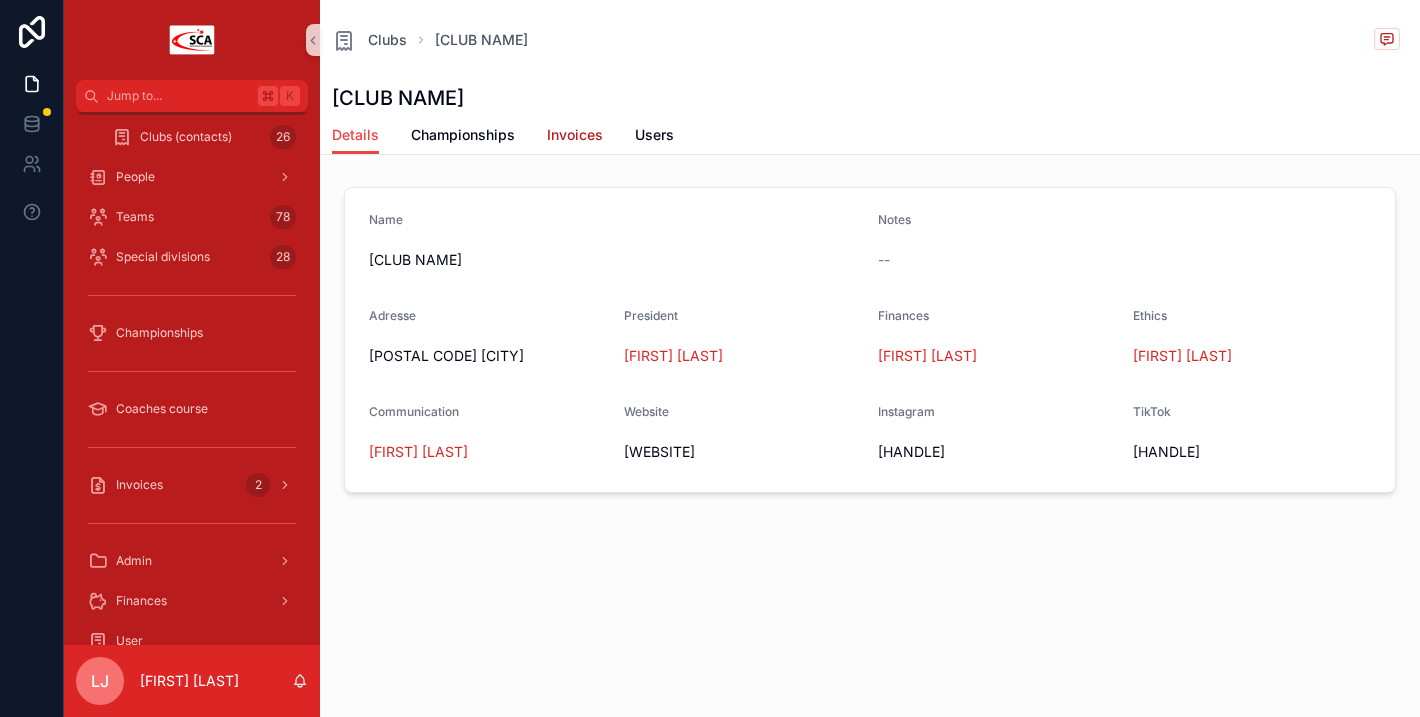 click on "Invoices" at bounding box center (575, 135) 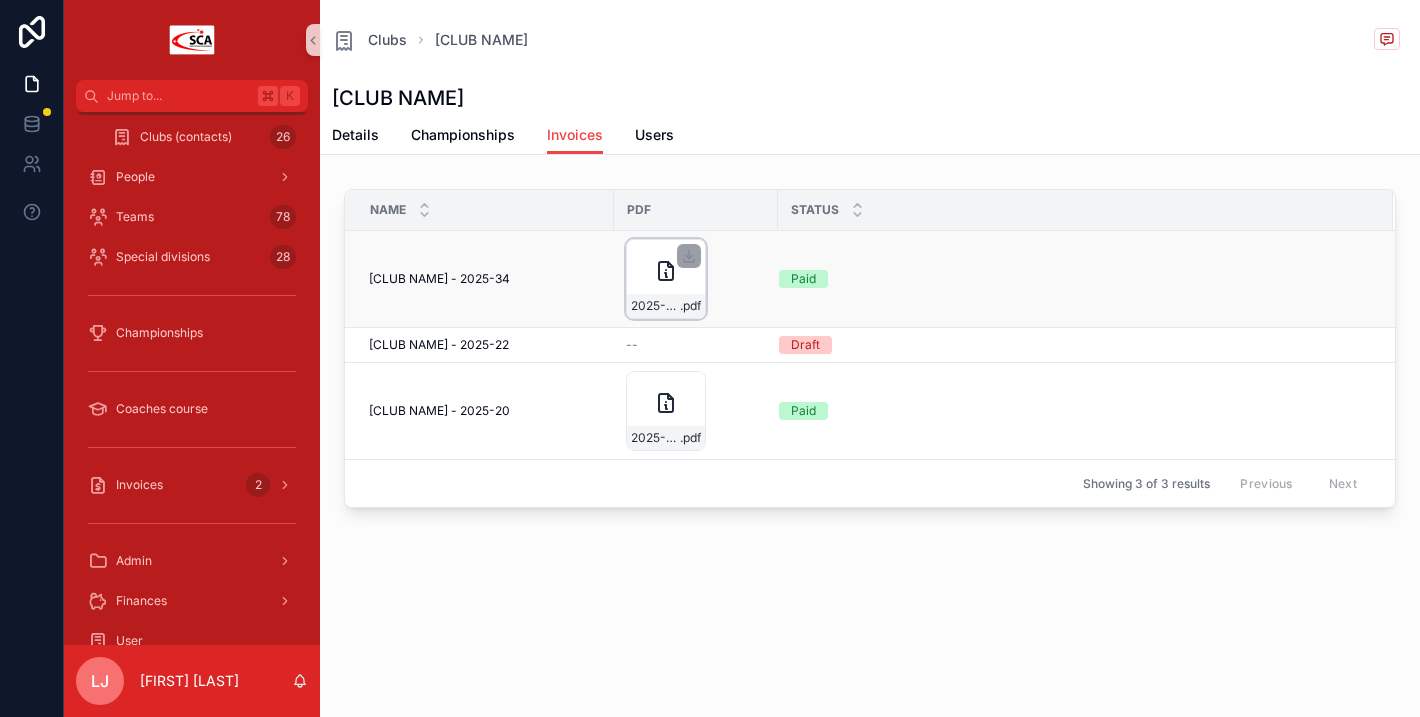 click 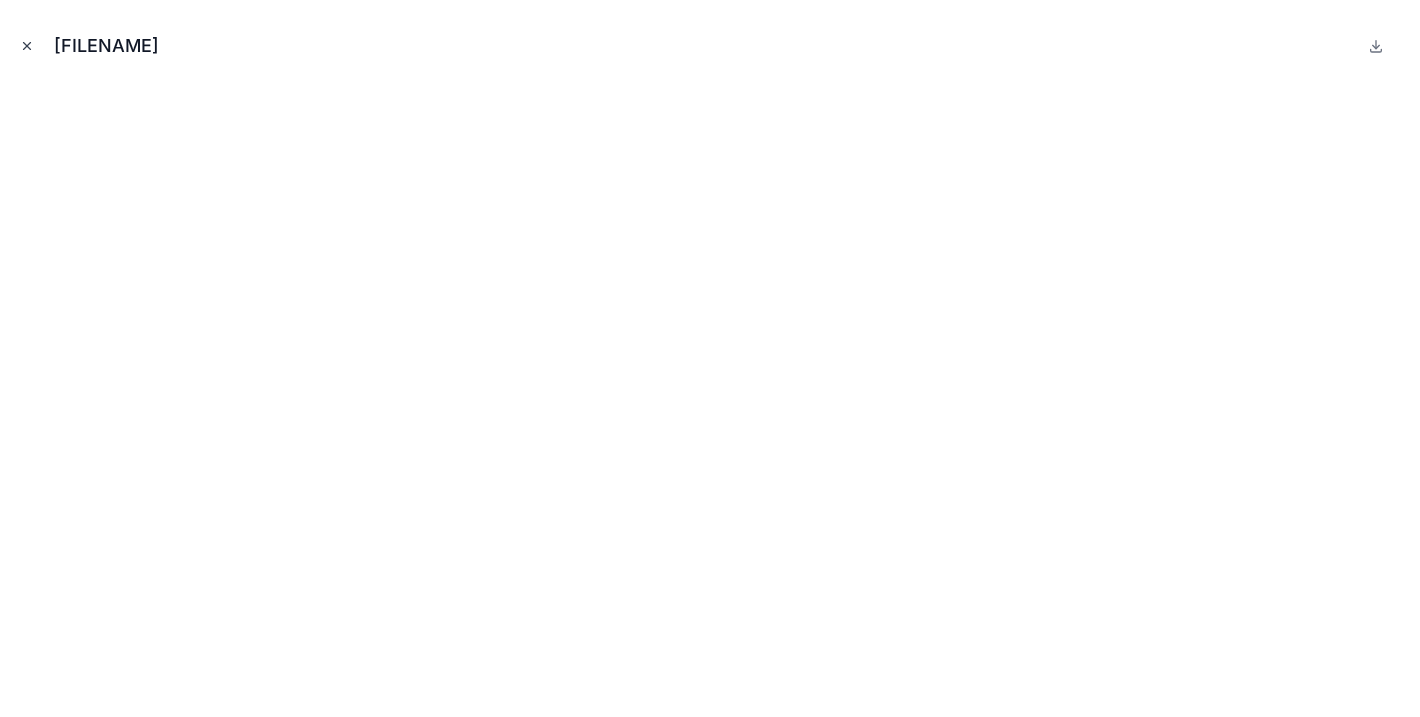 click 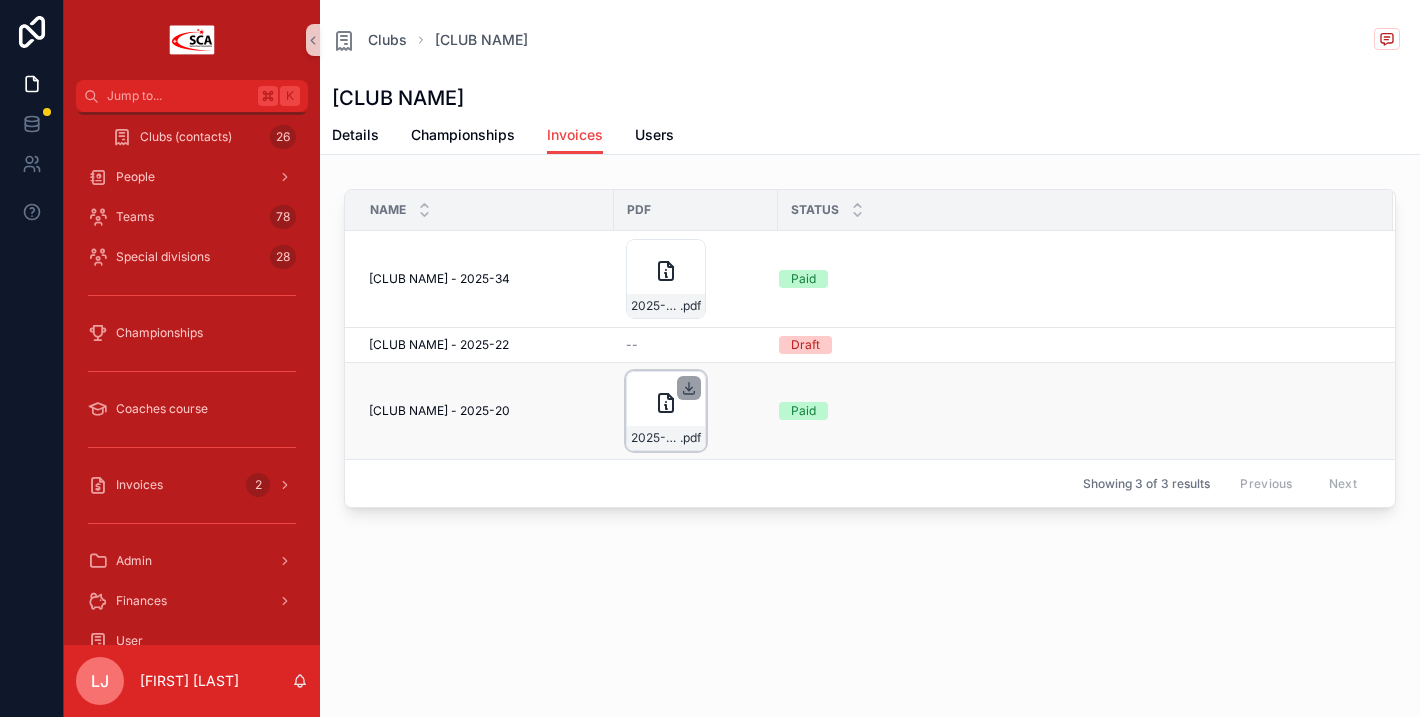 click 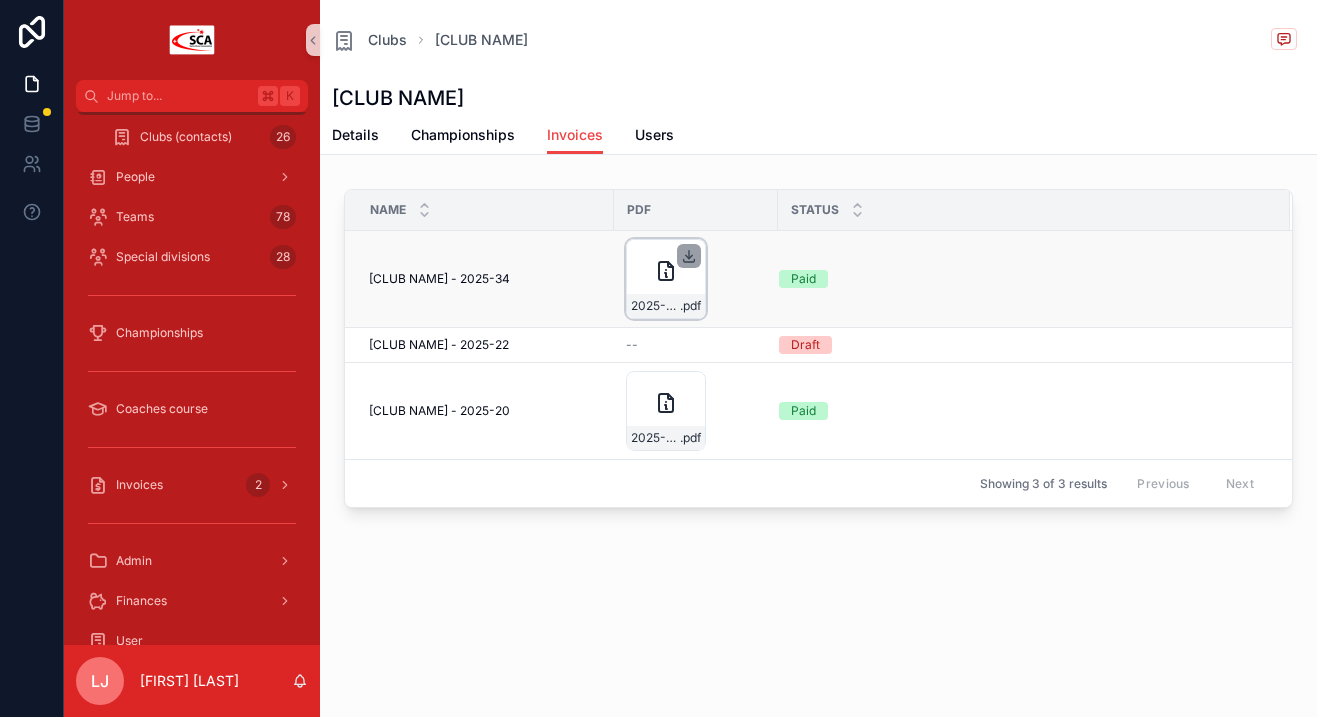 click 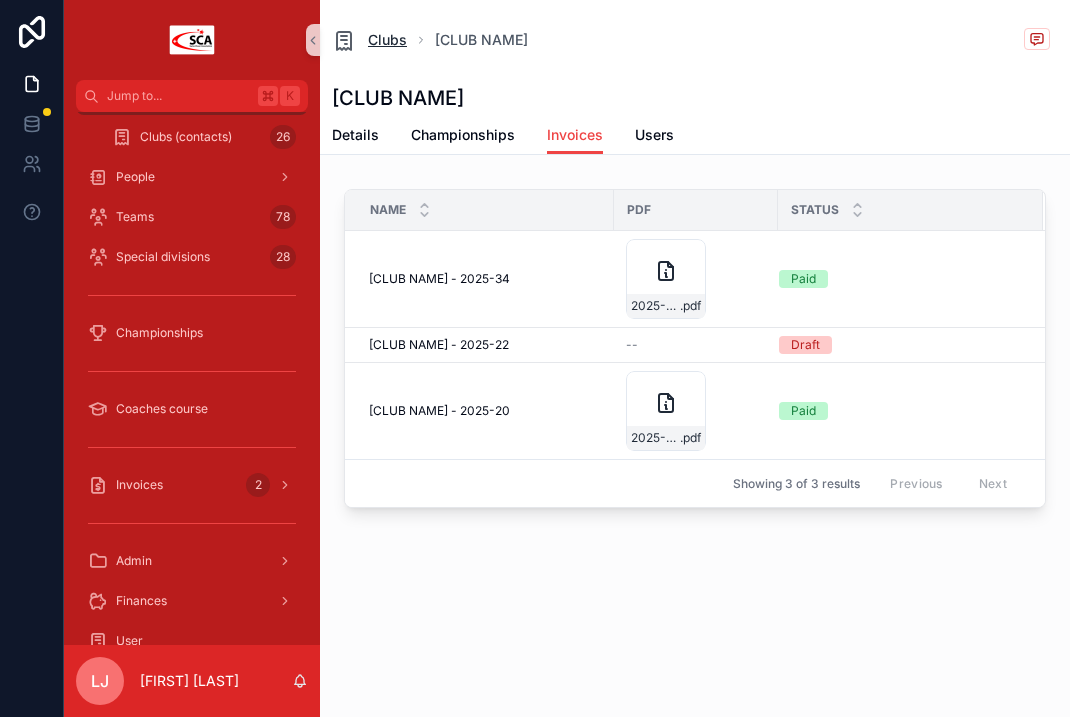 click on "Clubs" at bounding box center (387, 40) 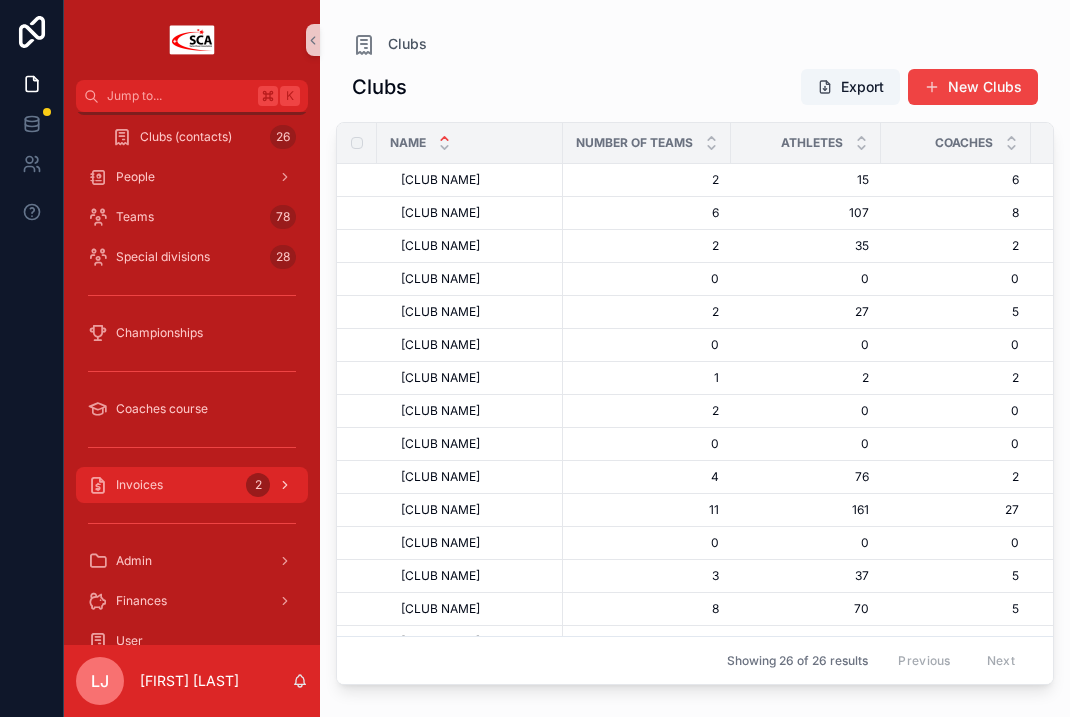 click on "Invoices 2" at bounding box center [192, 485] 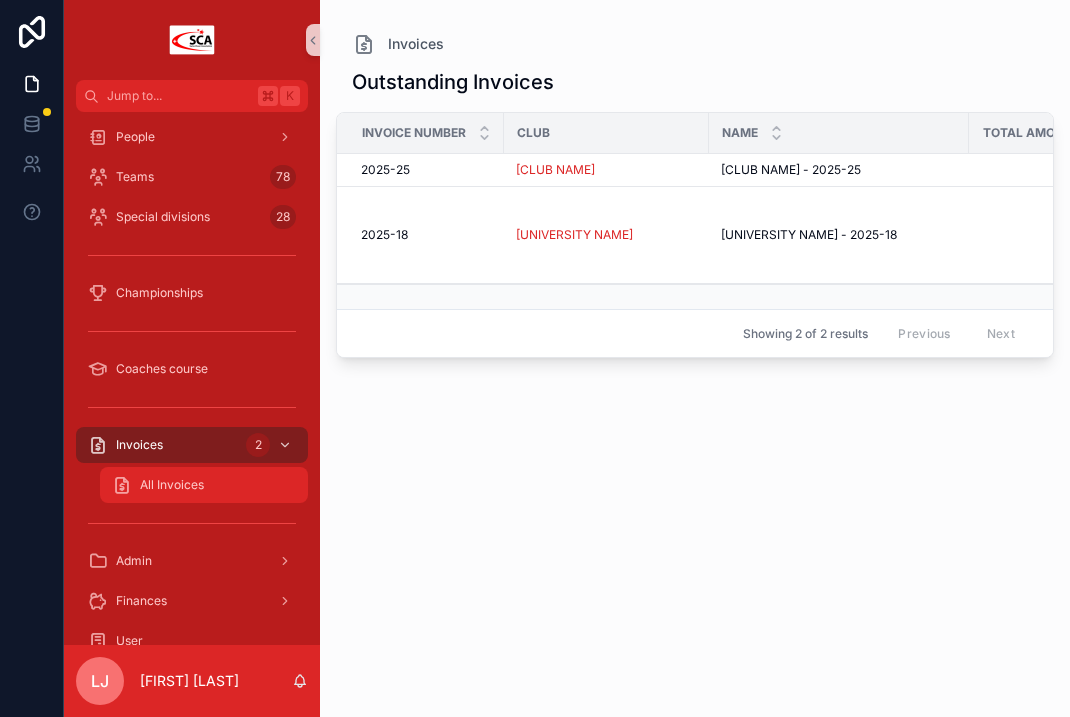 click on "All Invoices" at bounding box center (172, 485) 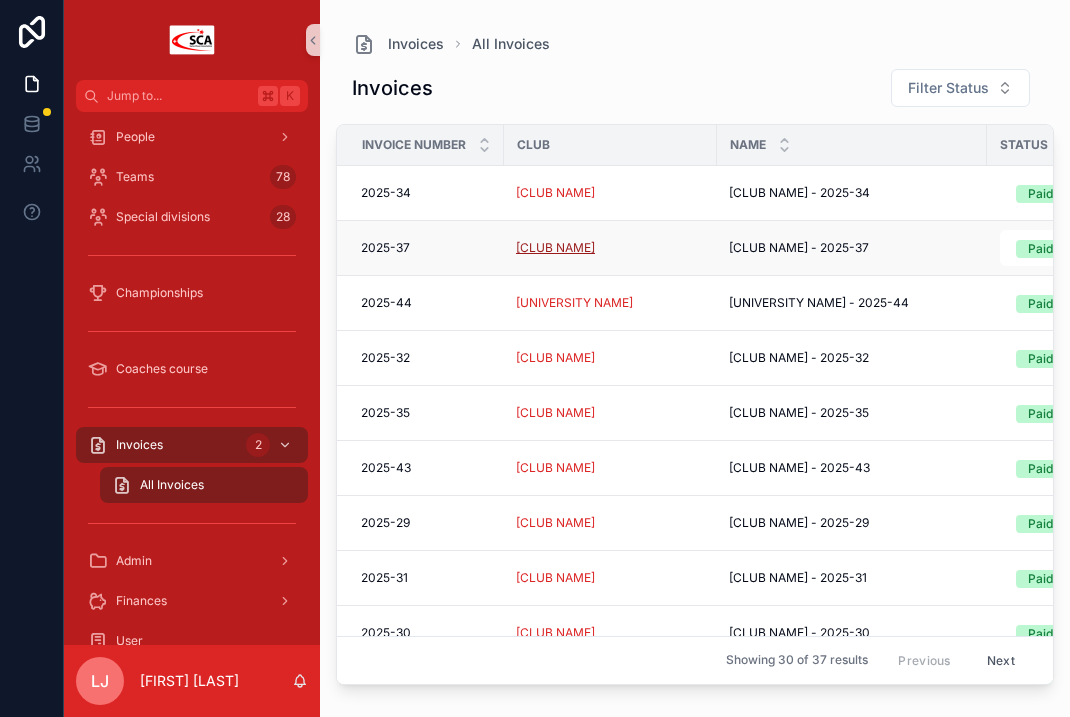 click on "[CLUB NAME]" at bounding box center [555, 248] 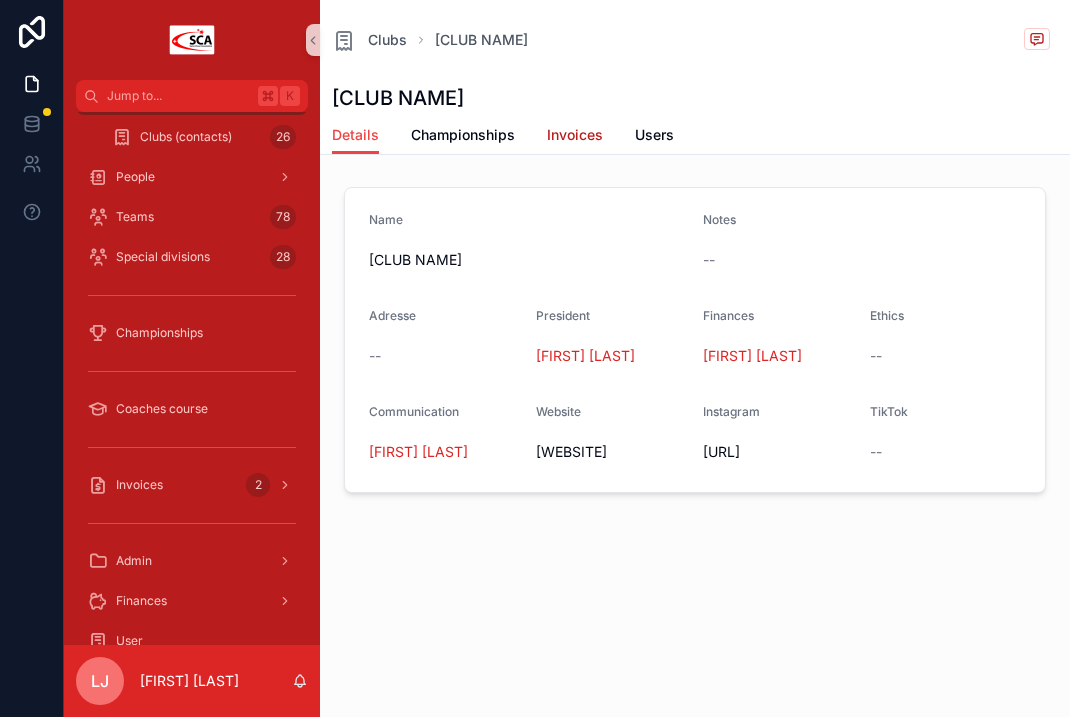 click on "Invoices" at bounding box center [575, 135] 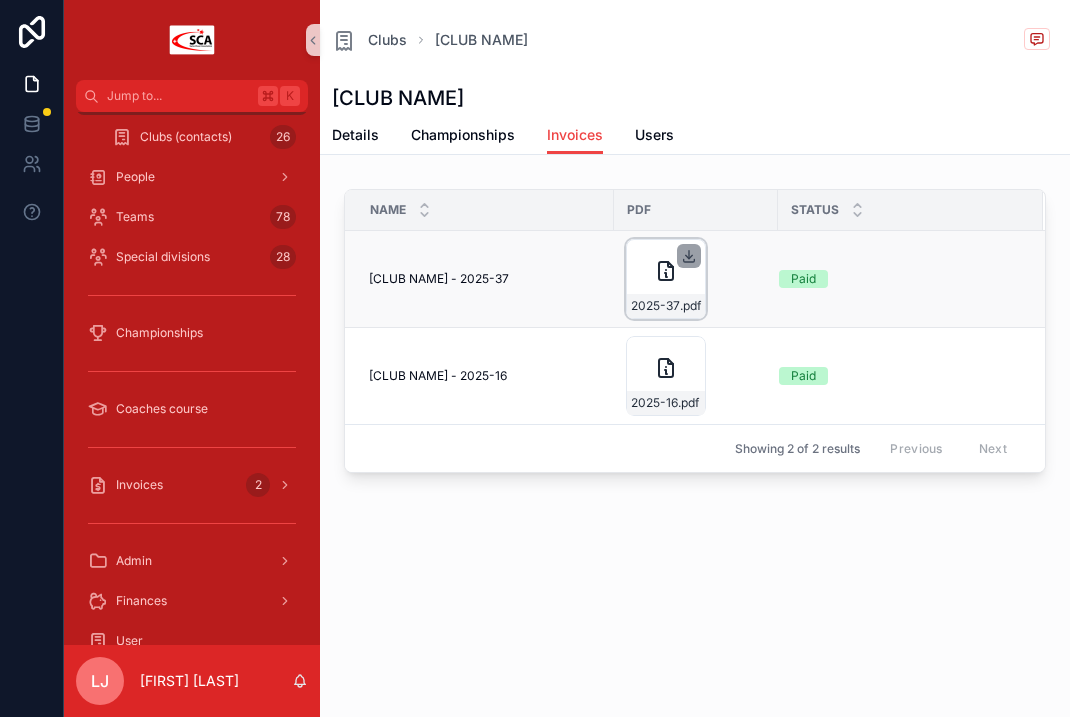 click 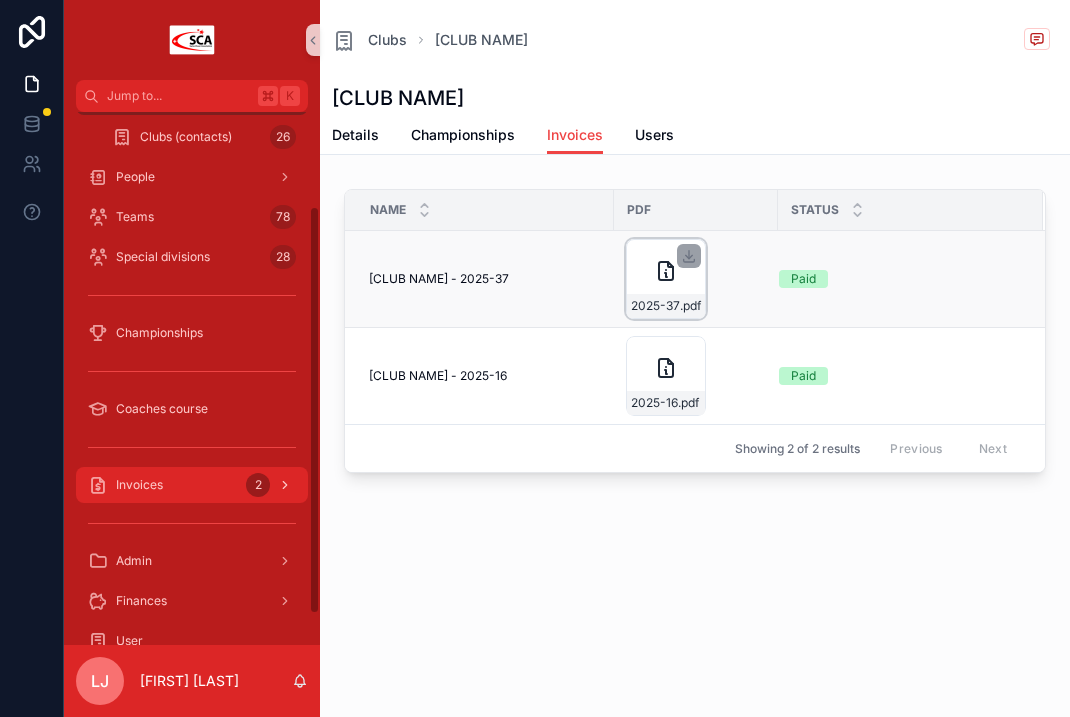 click on "Invoices 2" at bounding box center [192, 485] 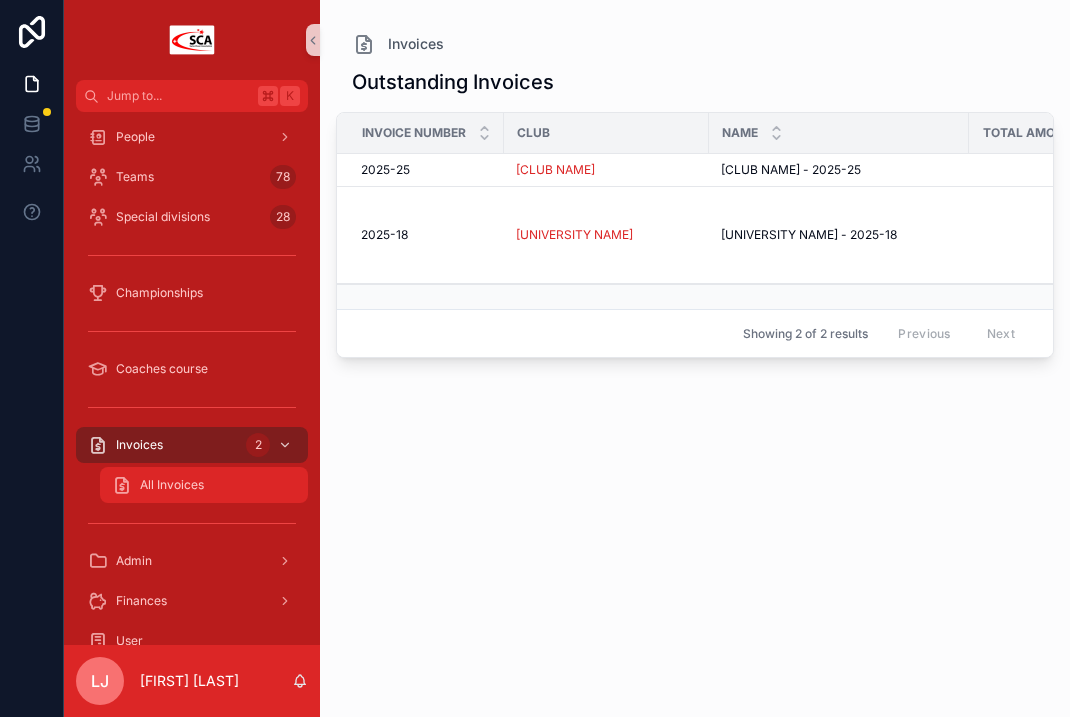 click on "All Invoices" at bounding box center [204, 485] 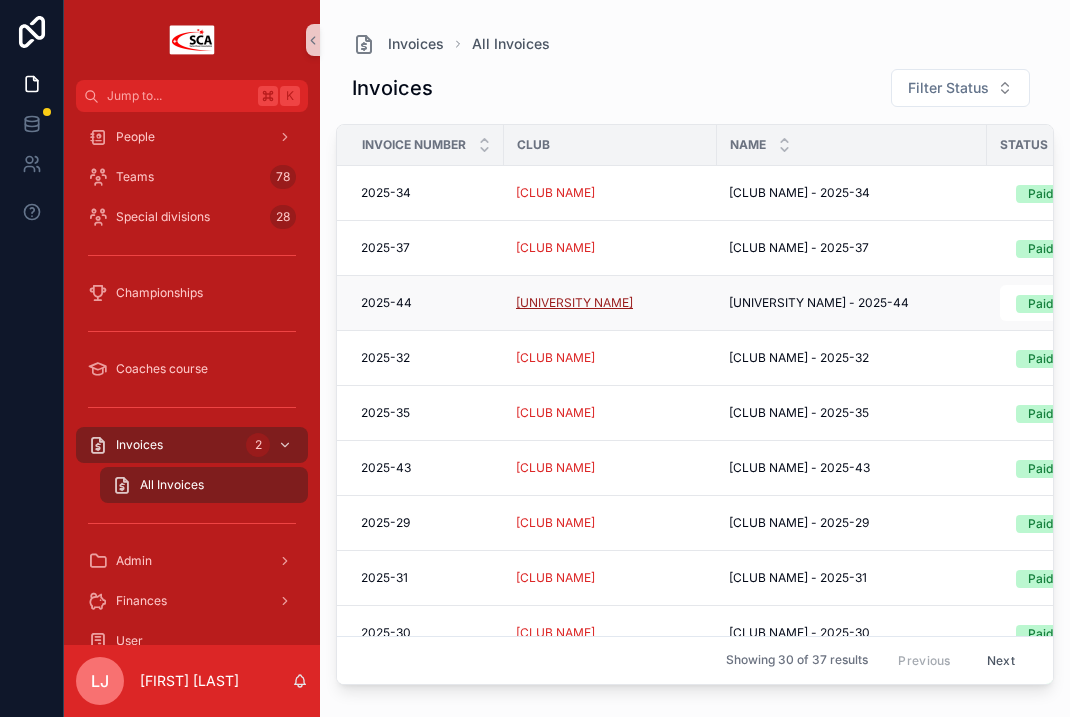 click on "[UNIVERSITY NAME]" at bounding box center (574, 303) 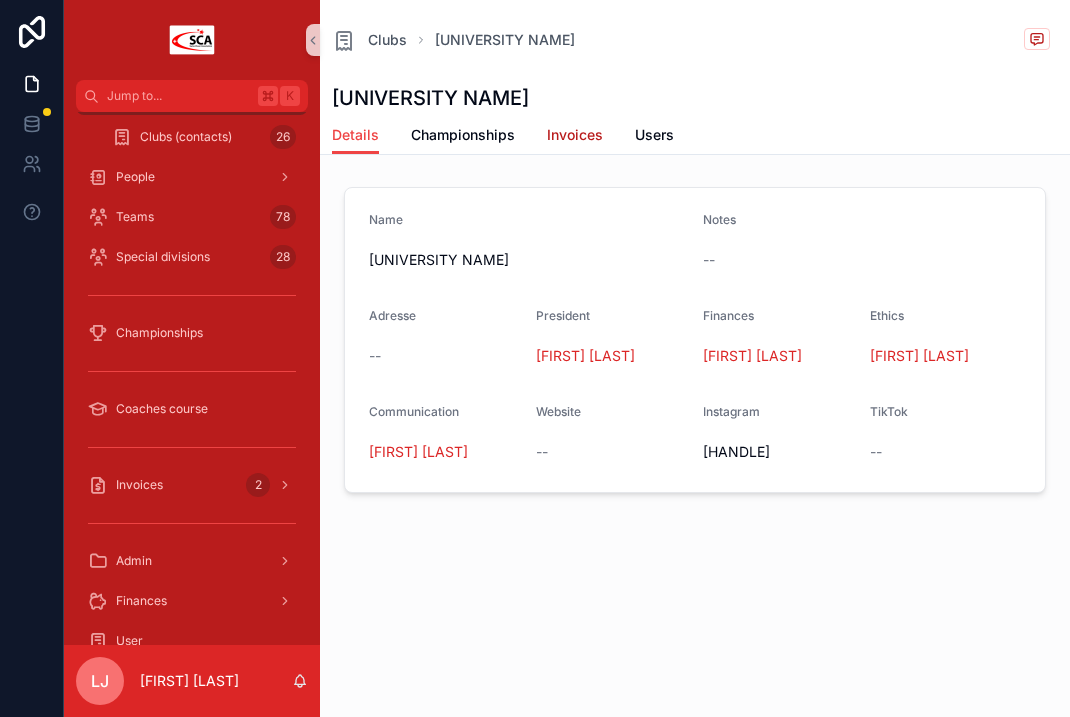 click on "Invoices" at bounding box center [575, 135] 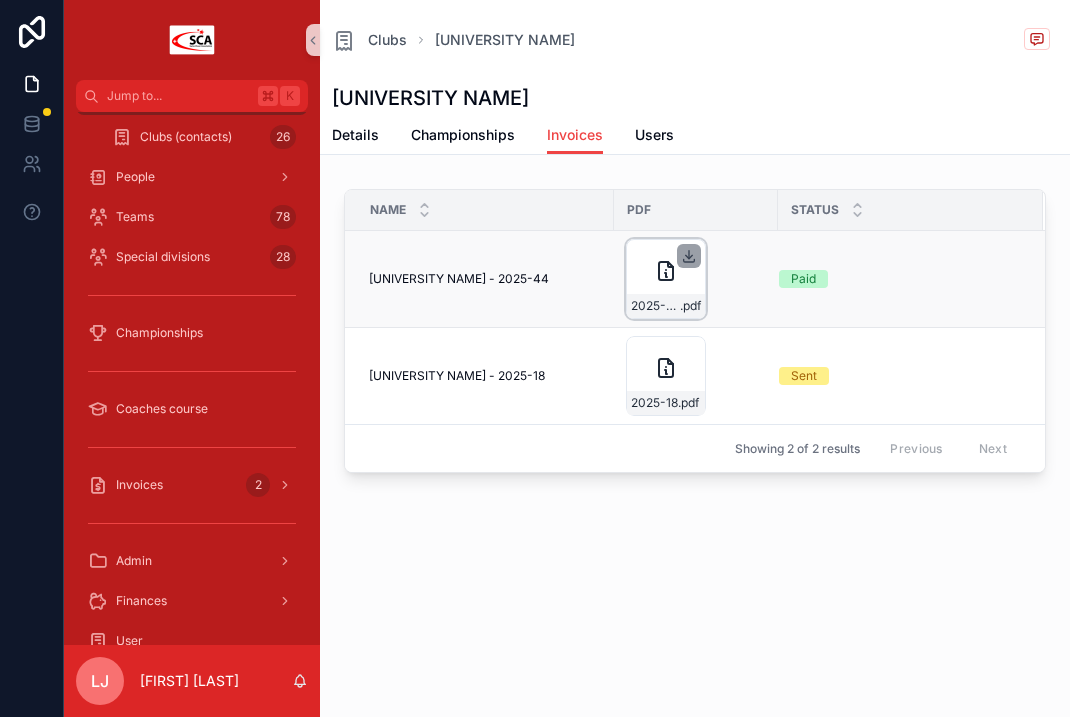click 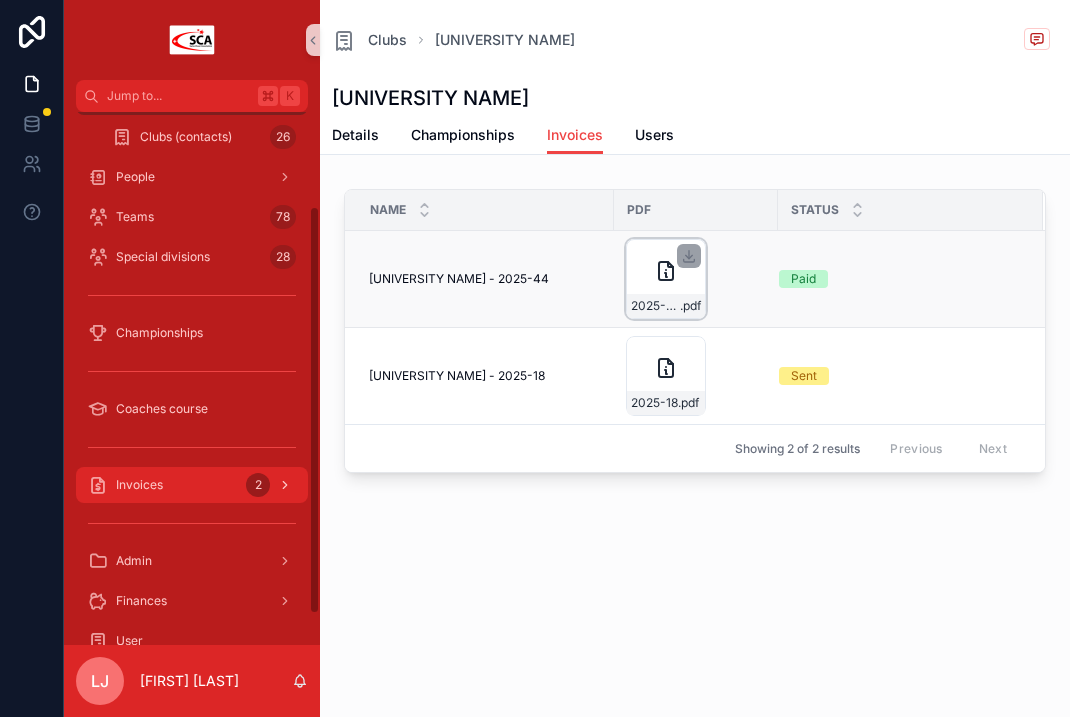 click on "Invoices 2" at bounding box center [192, 485] 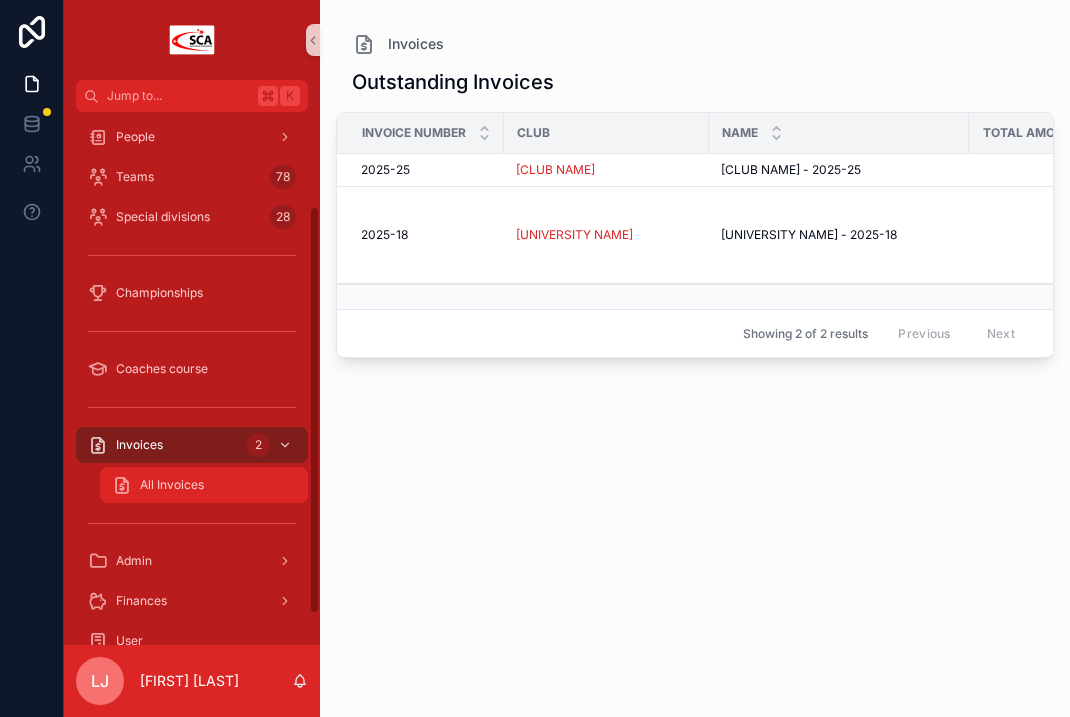 click on "All Invoices" at bounding box center [204, 485] 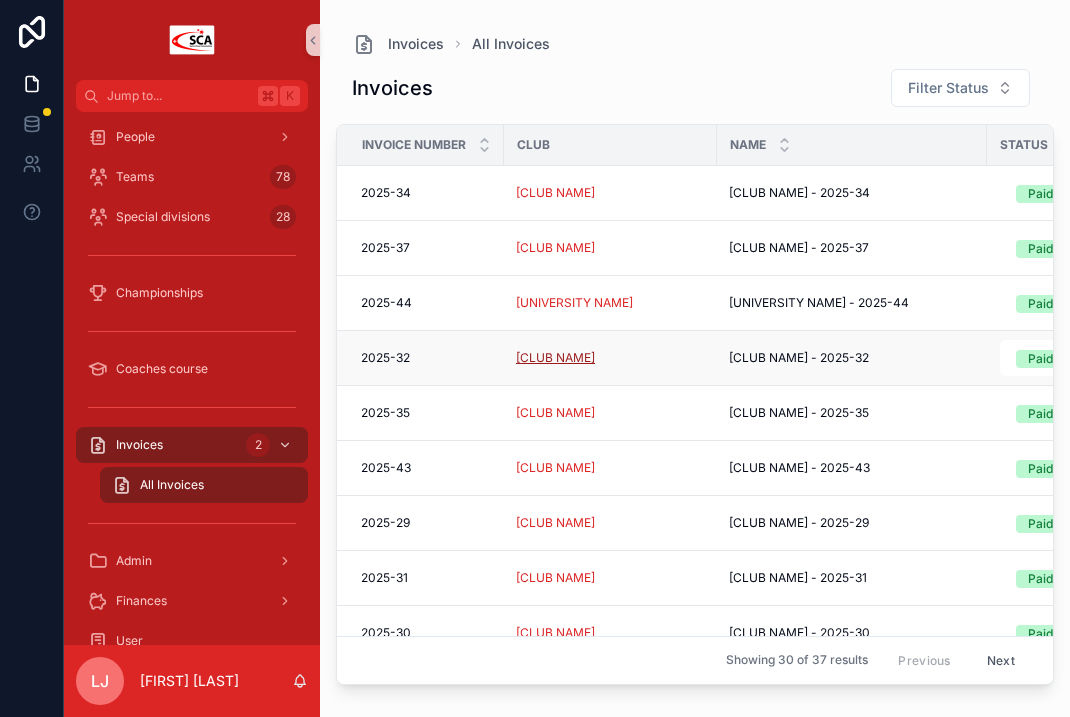 click on "[CLUB NAME]" at bounding box center (555, 358) 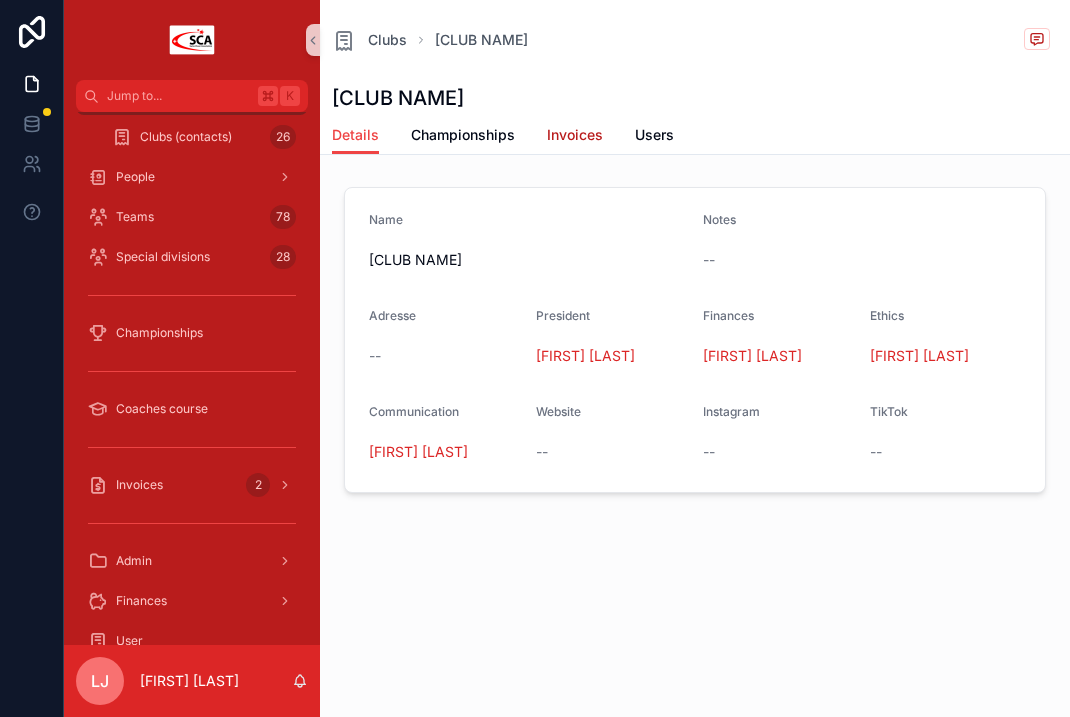 click on "Invoices" at bounding box center [575, 135] 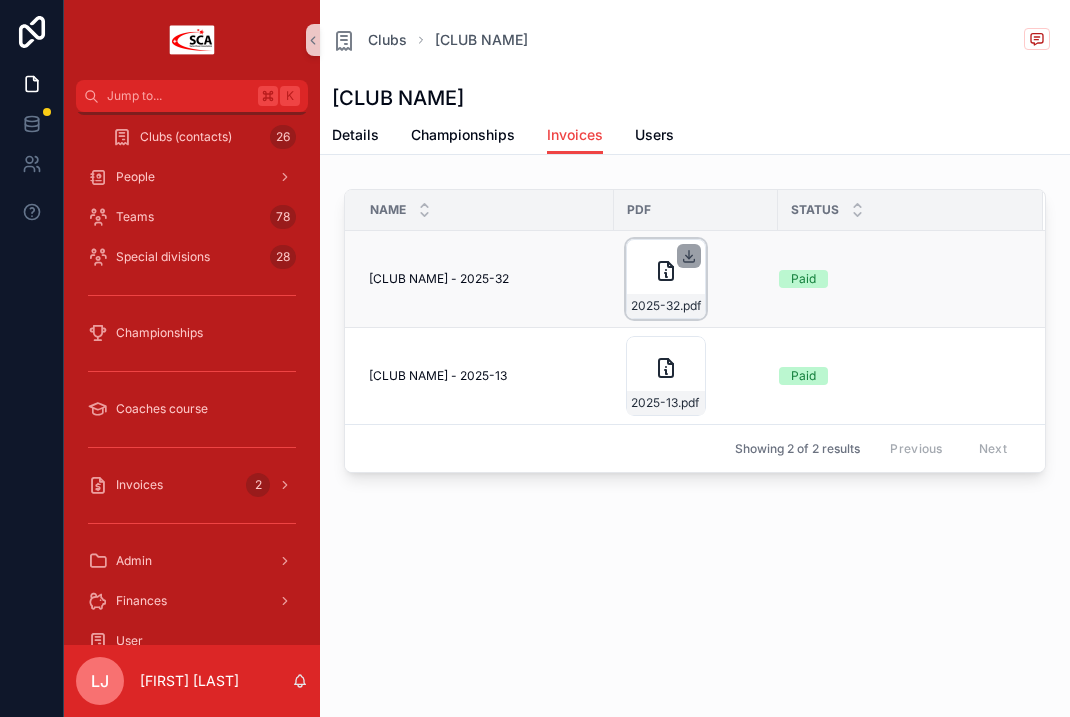 click 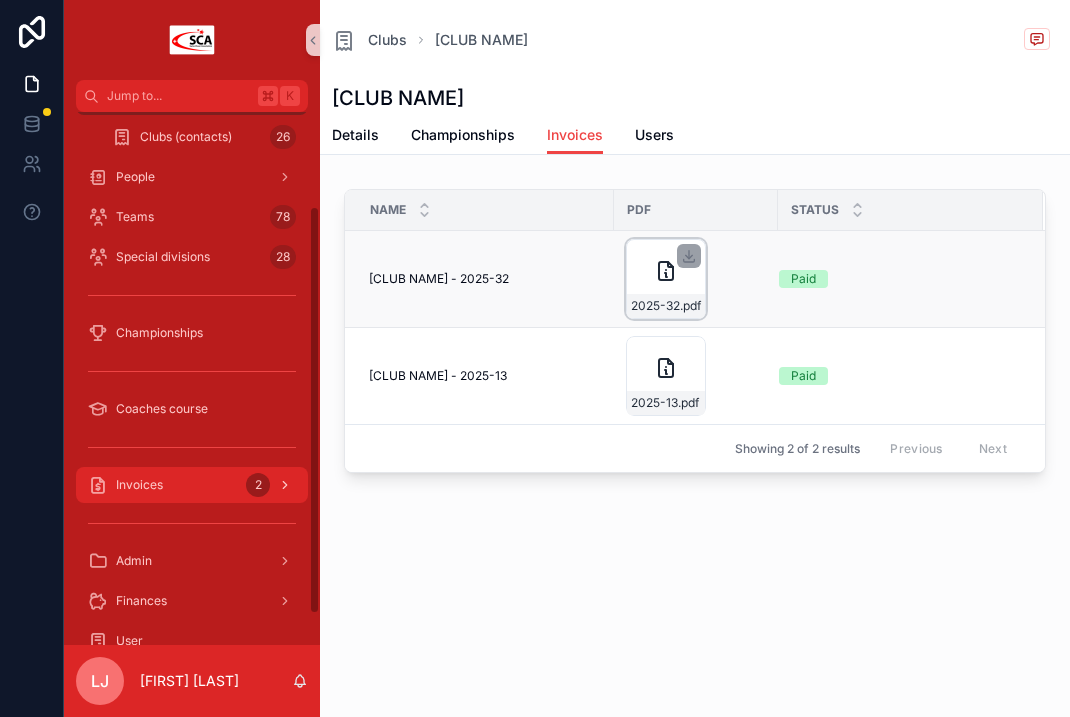 click on "Invoices" at bounding box center (139, 485) 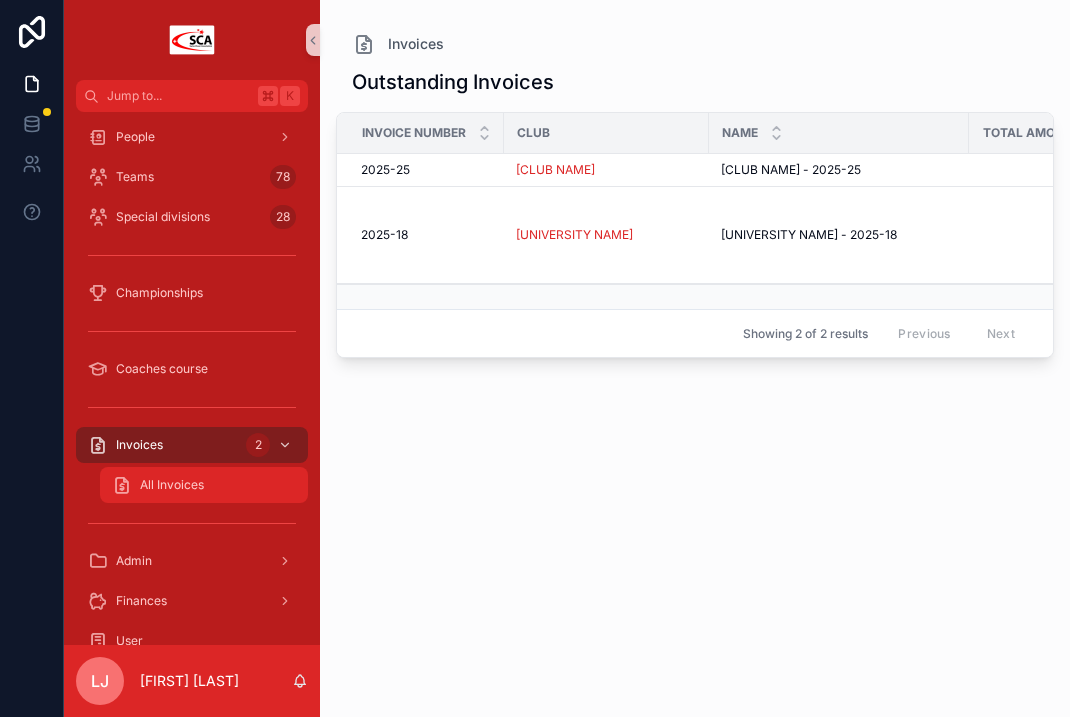 click on "All Invoices" at bounding box center (204, 485) 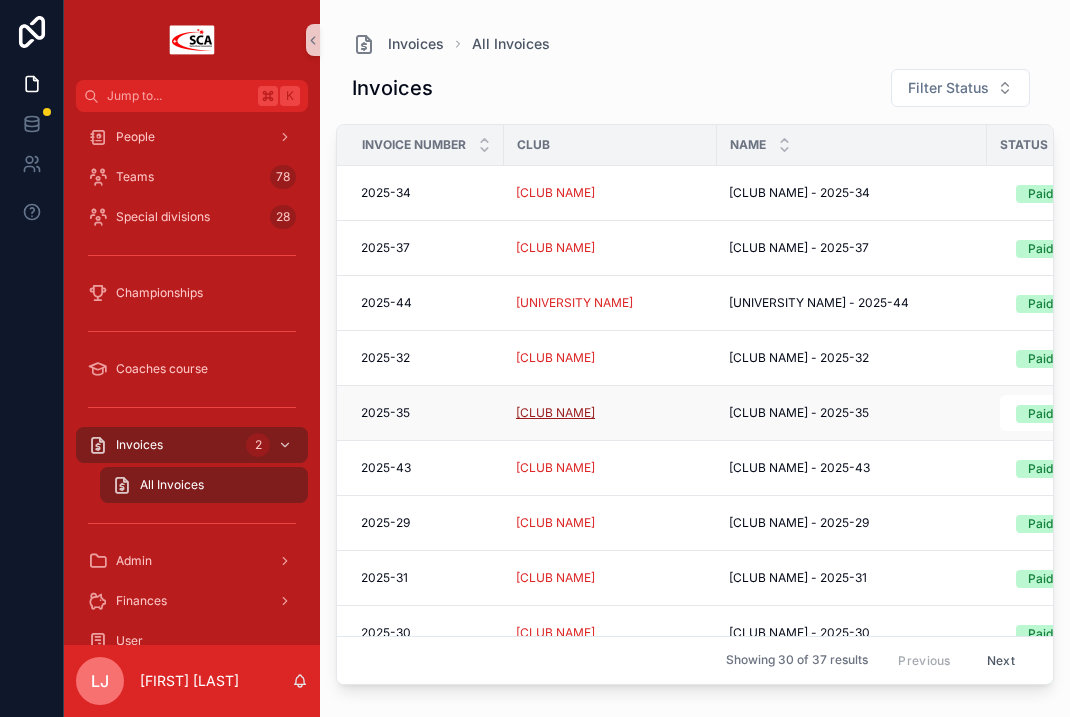 click on "[CLUB NAME]" at bounding box center [555, 413] 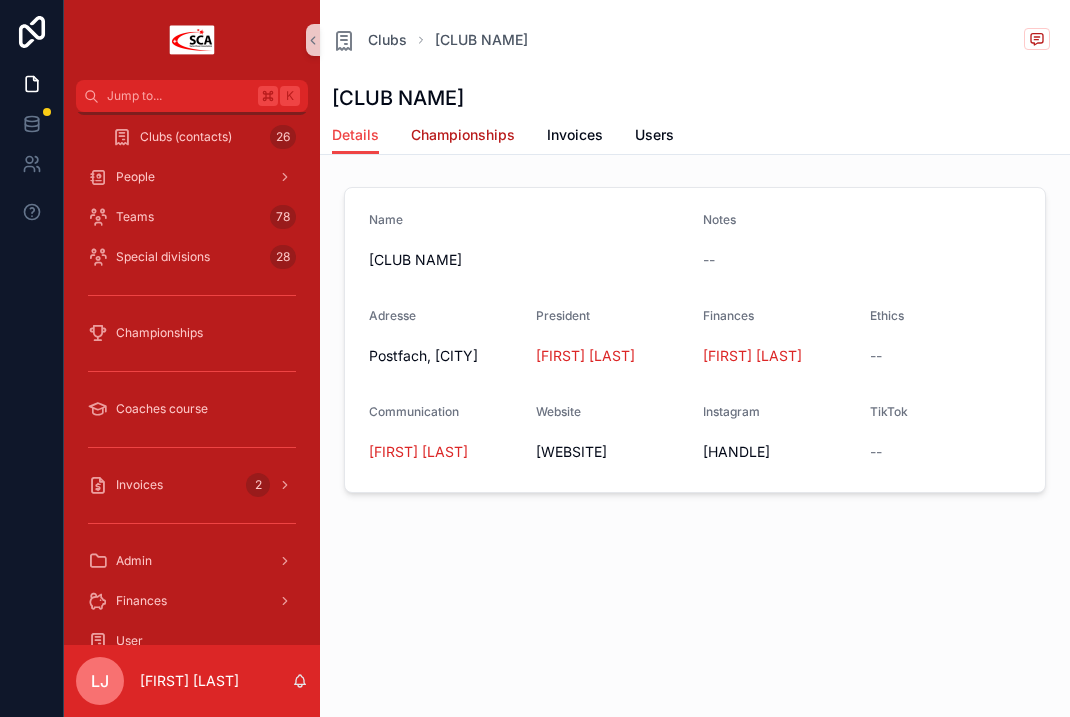 click on "Championships" at bounding box center (463, 135) 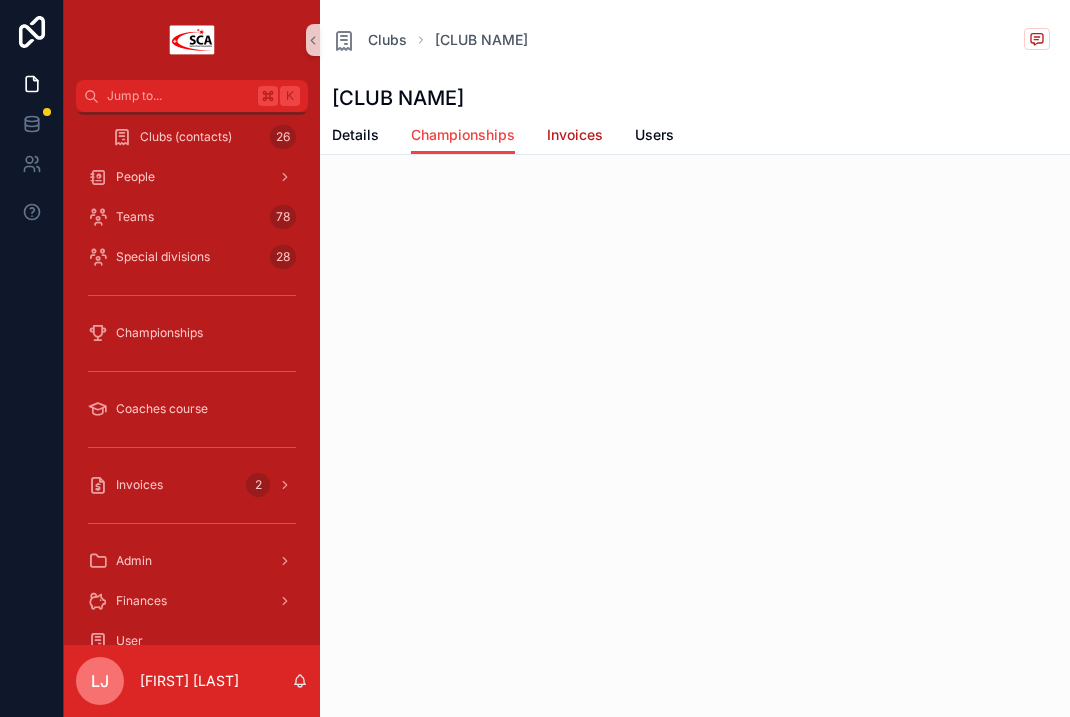 click on "Invoices" at bounding box center (575, 135) 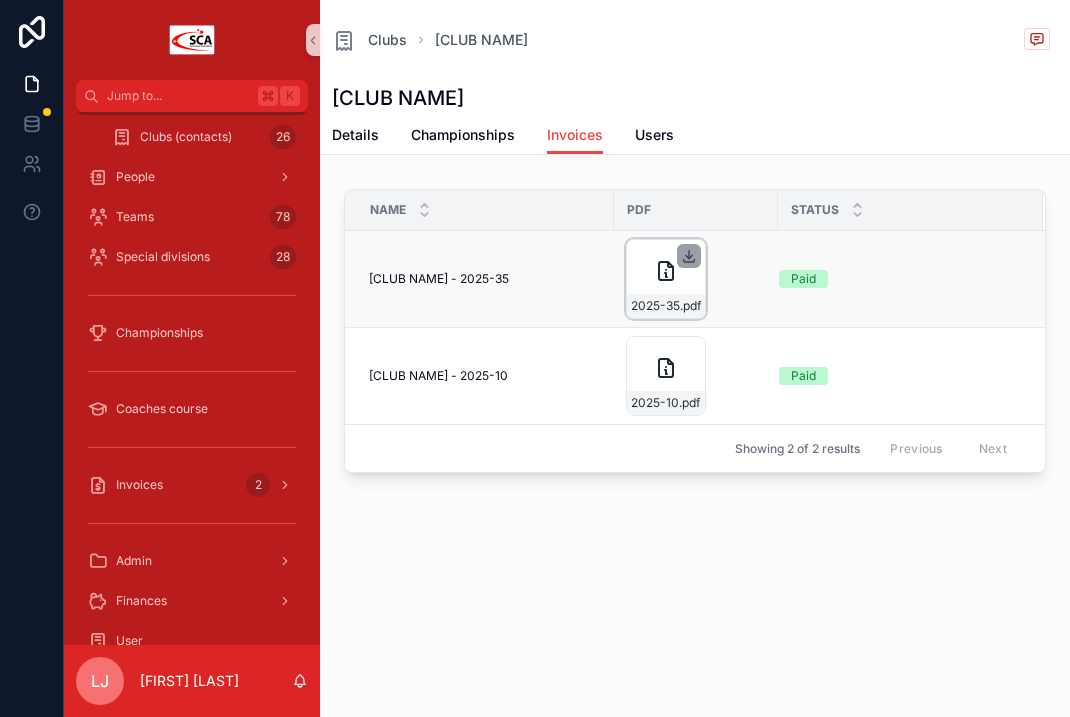 click 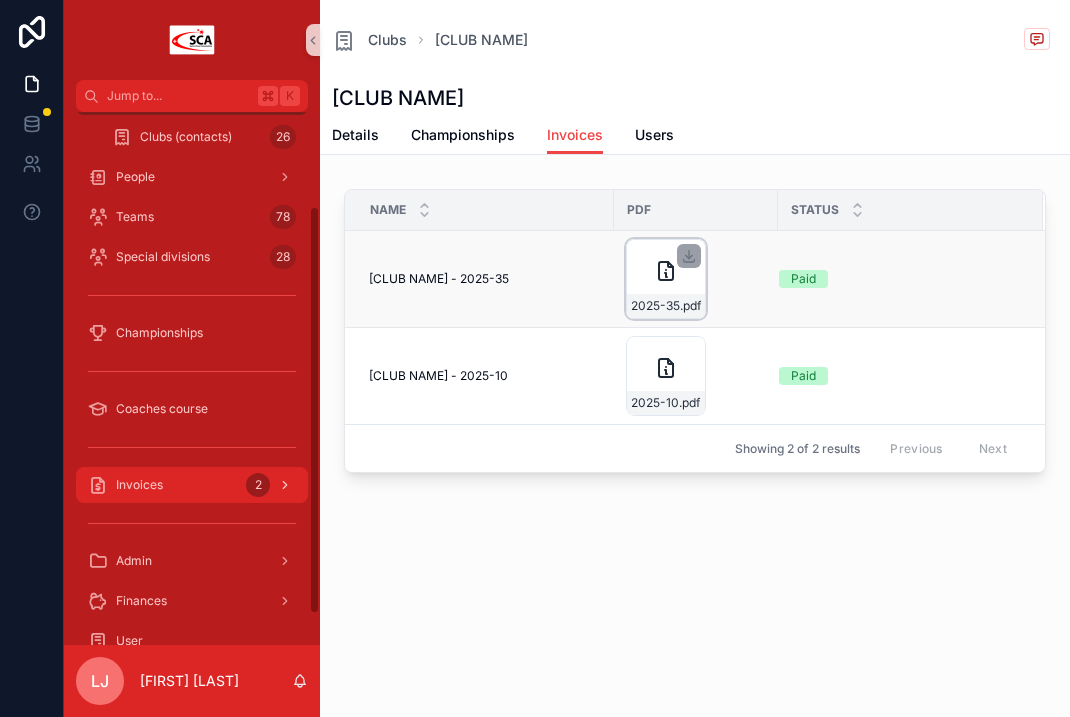 click on "Invoices 2" at bounding box center (192, 485) 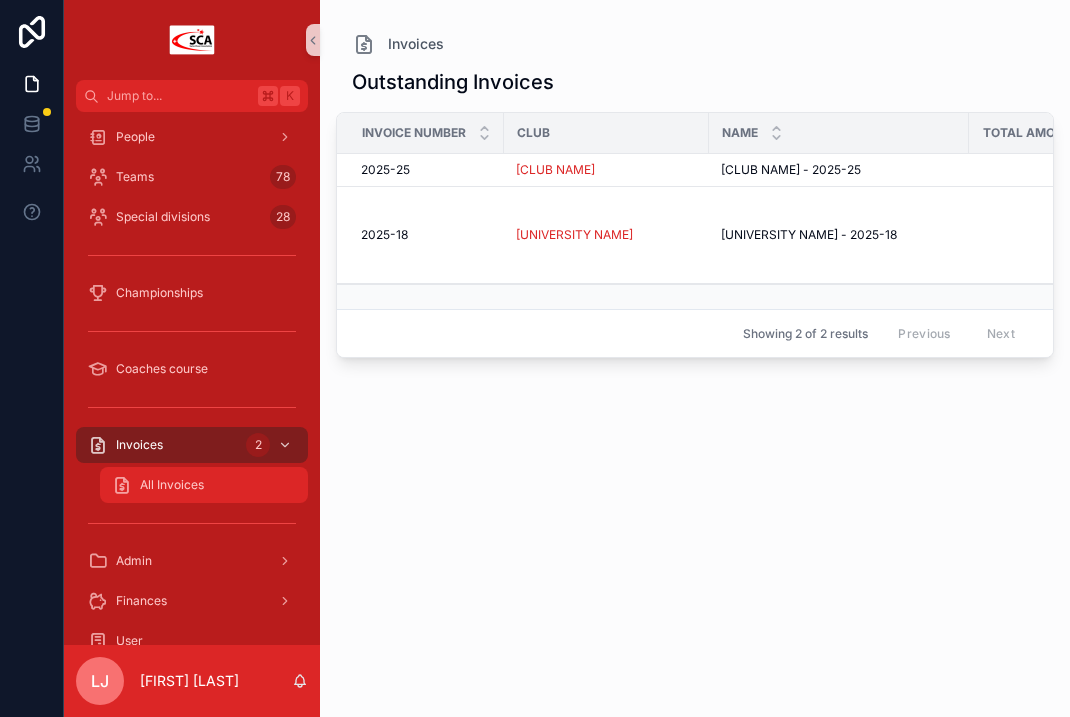 click on "All Invoices" at bounding box center (204, 485) 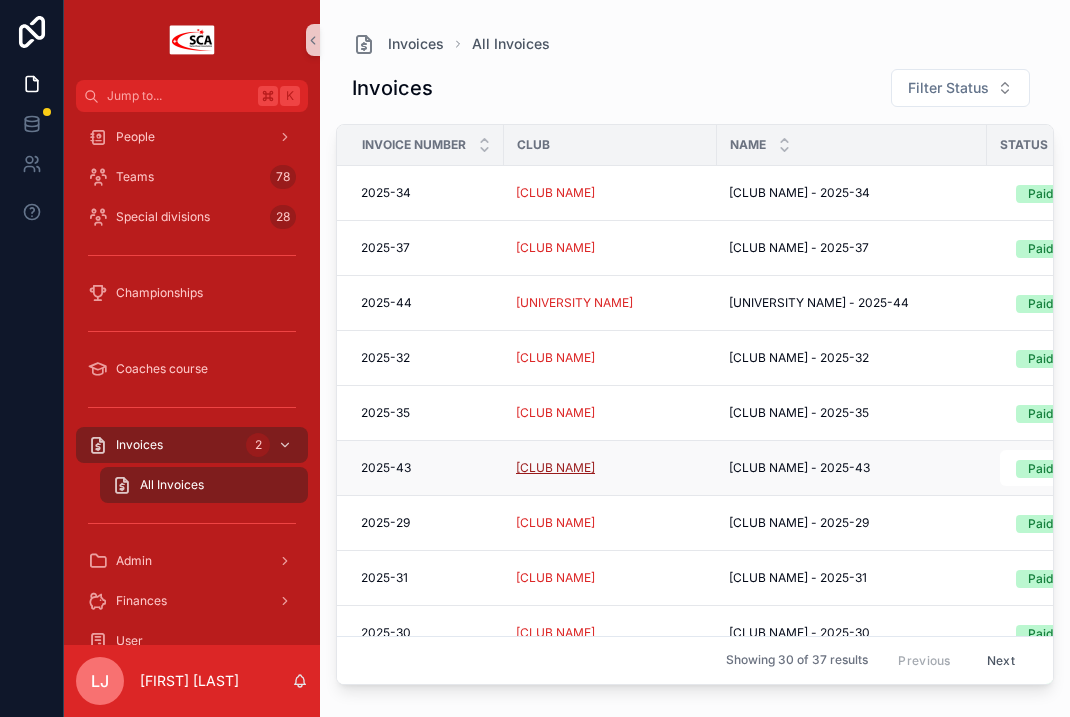 click on "[CLUB NAME]" at bounding box center [555, 468] 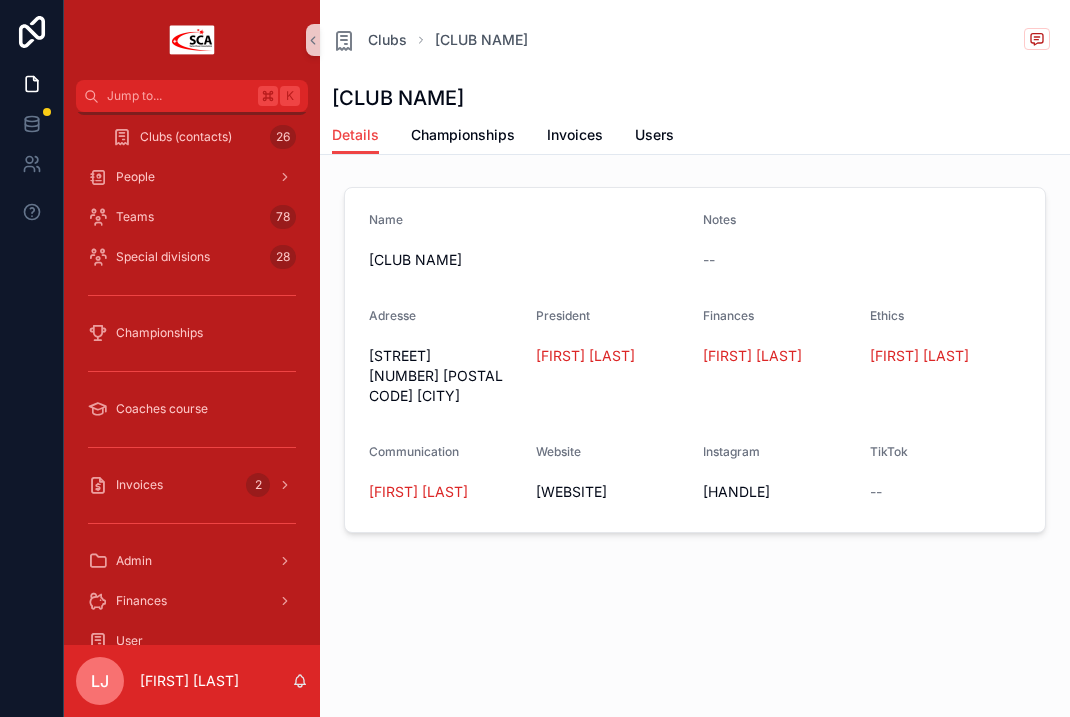 click on "[CLUB NAME]" at bounding box center (695, 98) 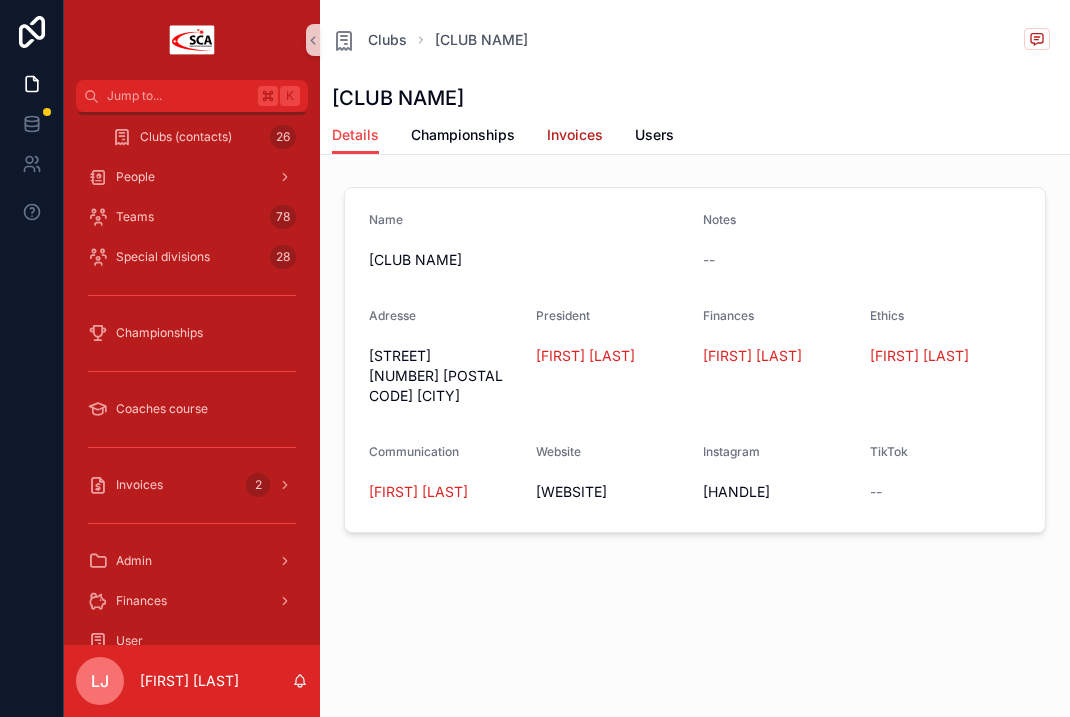 click on "Invoices" at bounding box center [575, 135] 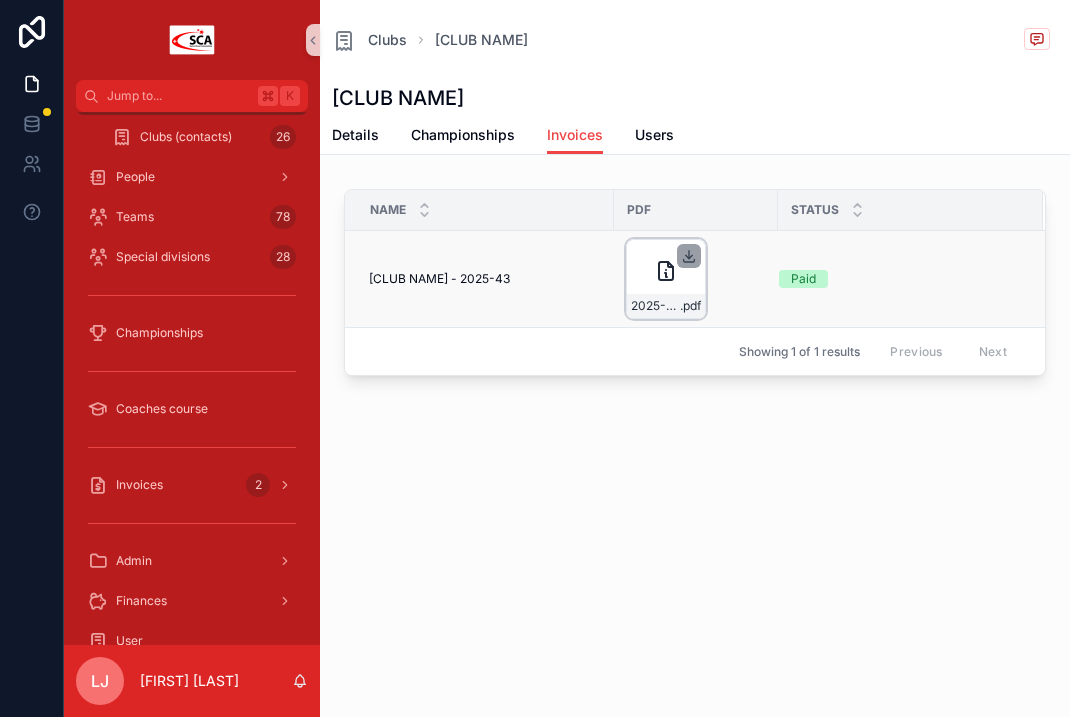 click 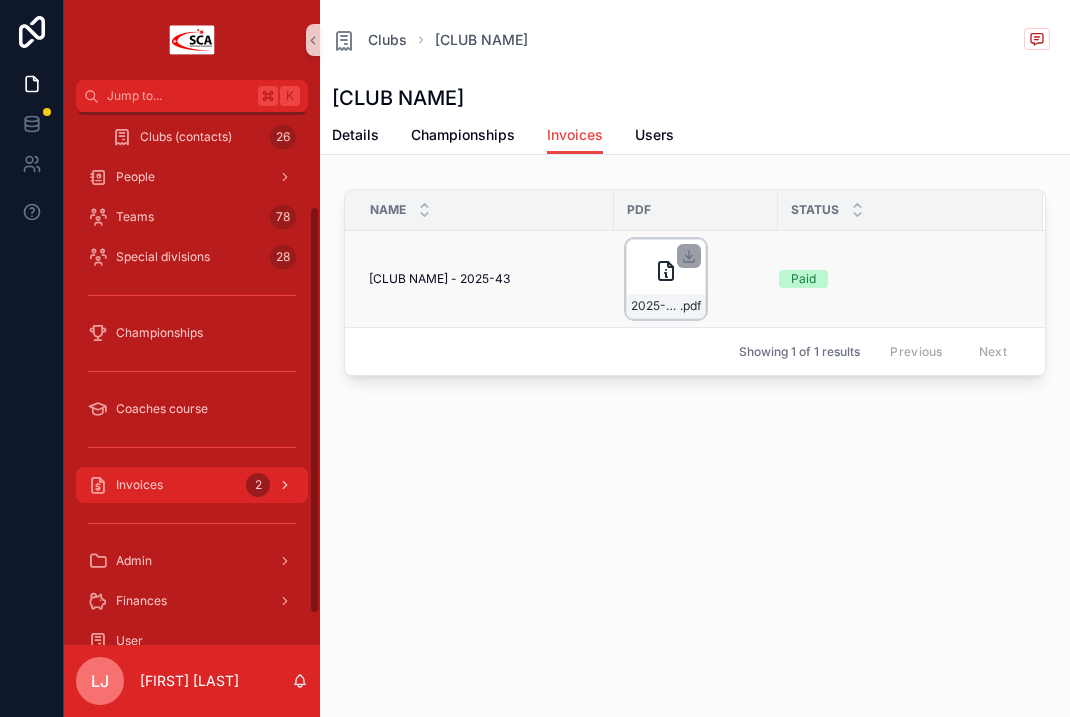 click on "Invoices 2" at bounding box center [192, 485] 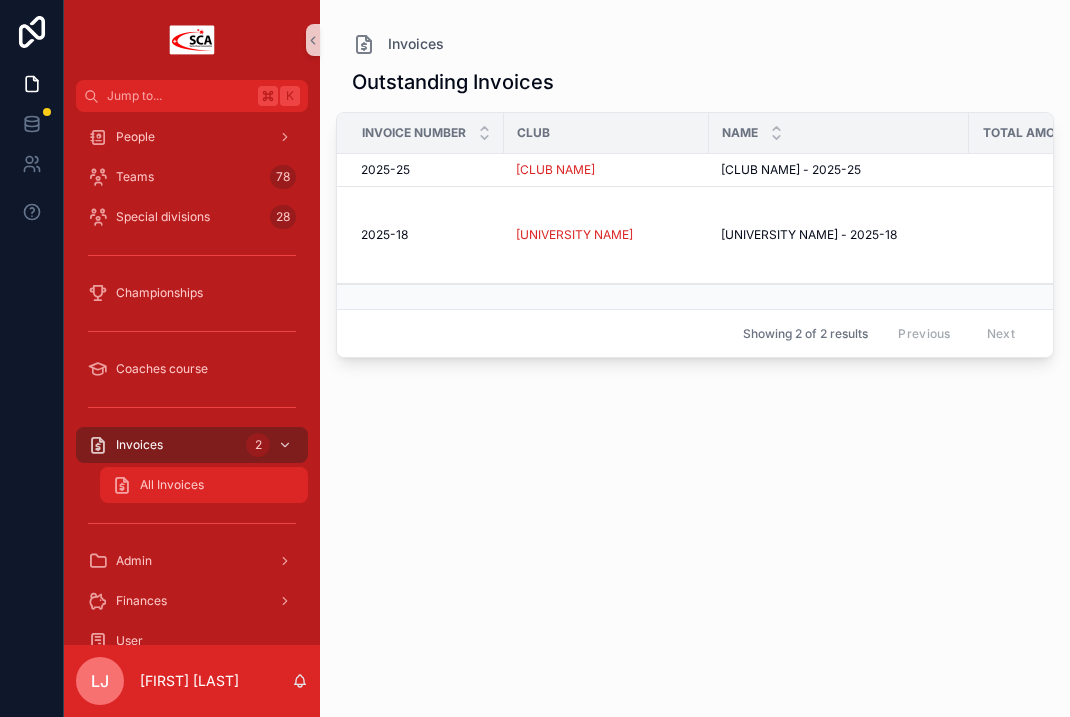 click on "All Invoices" at bounding box center (172, 485) 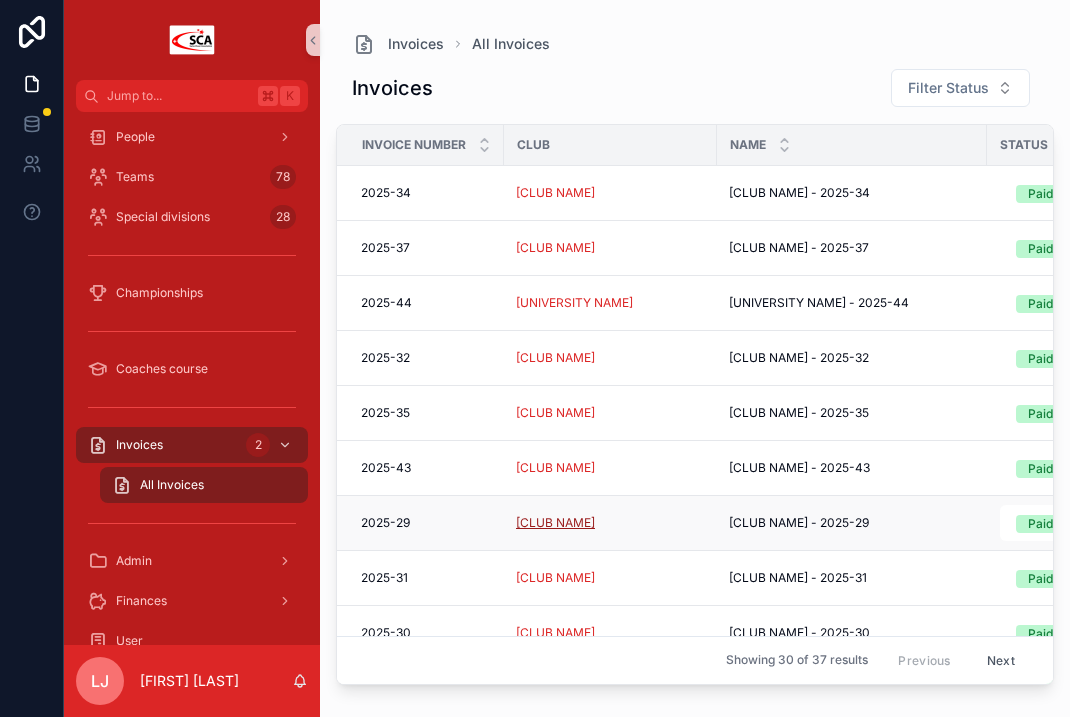 click on "[CLUB NAME]" at bounding box center [555, 523] 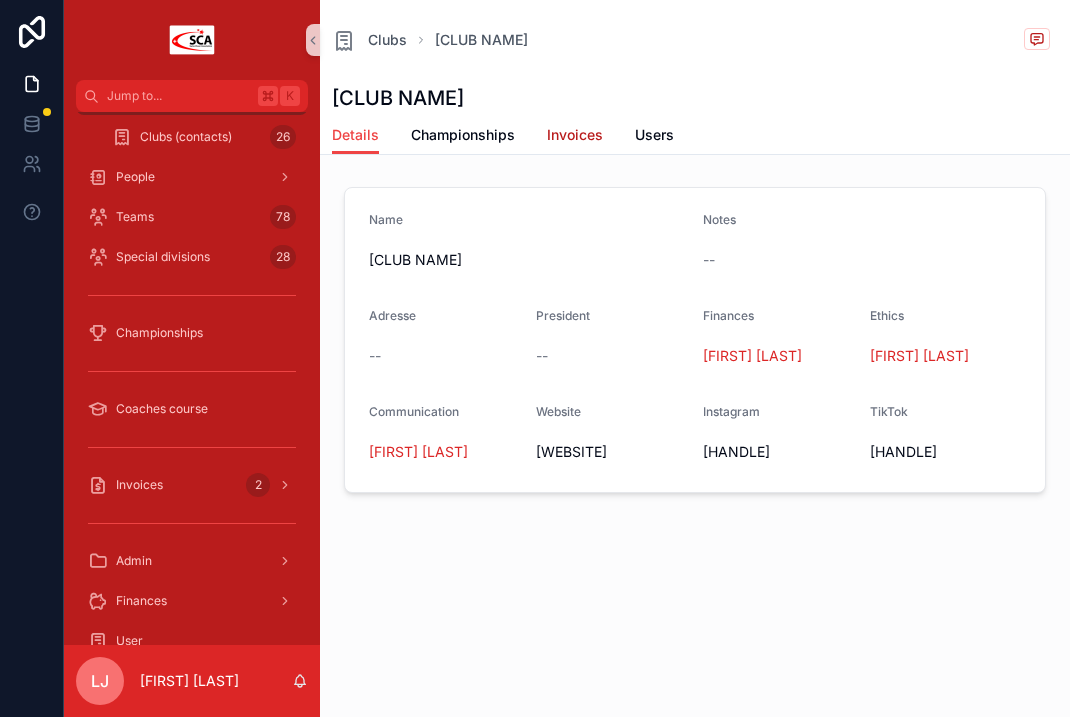 click on "Invoices" at bounding box center [575, 135] 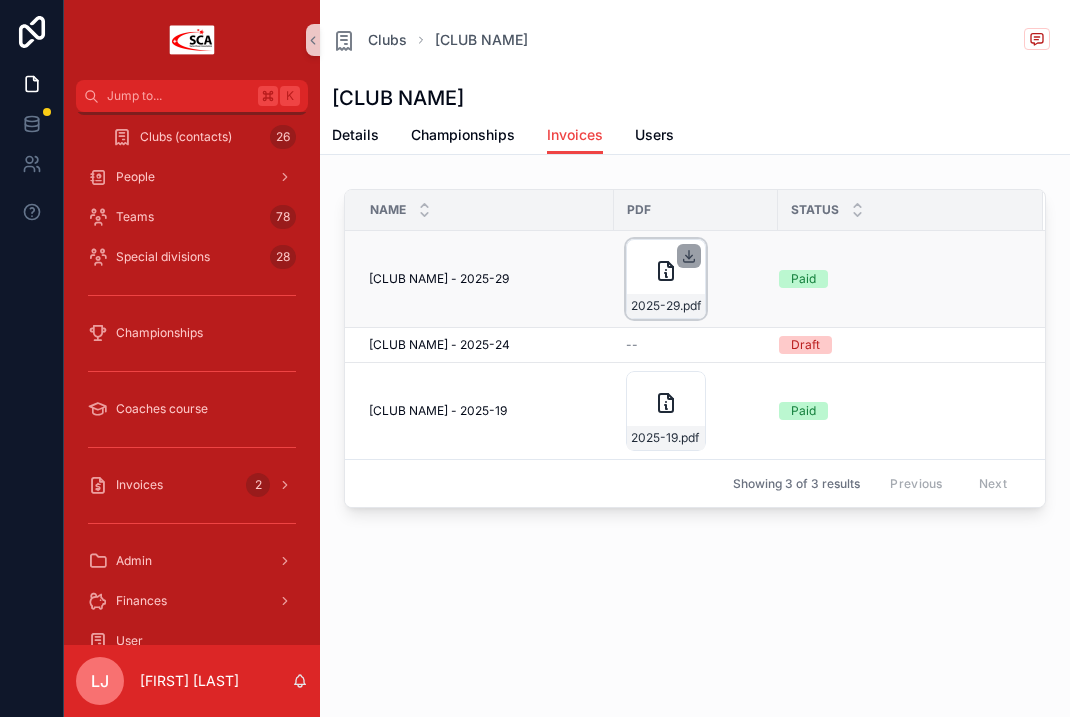click 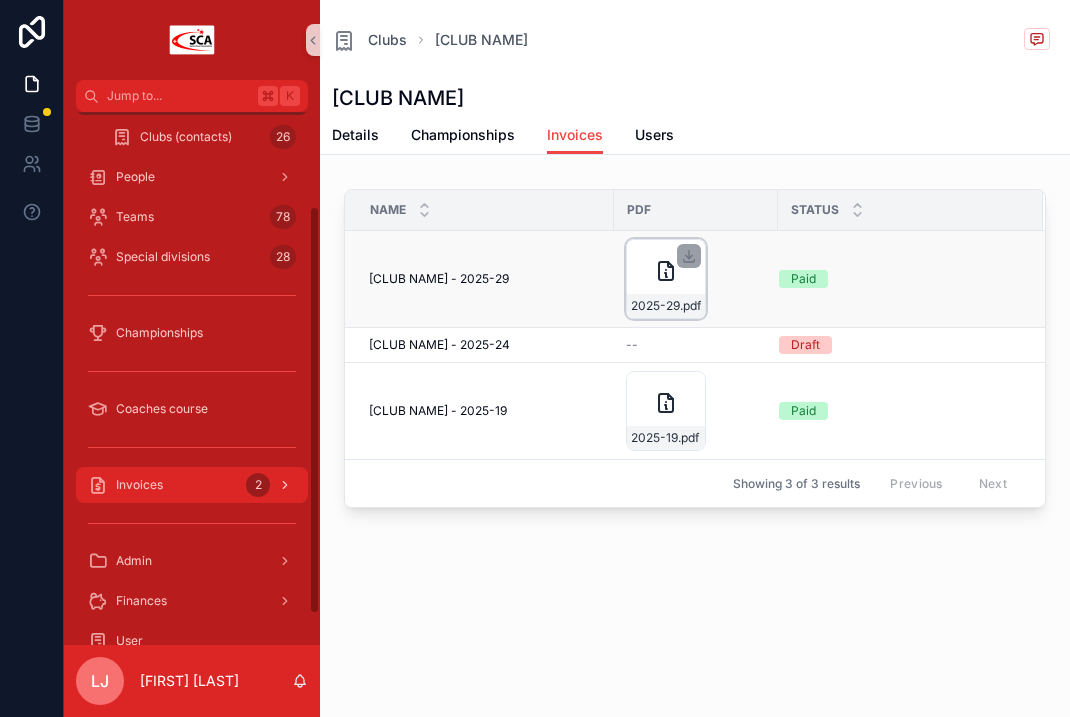 click on "Invoices 2" at bounding box center [192, 485] 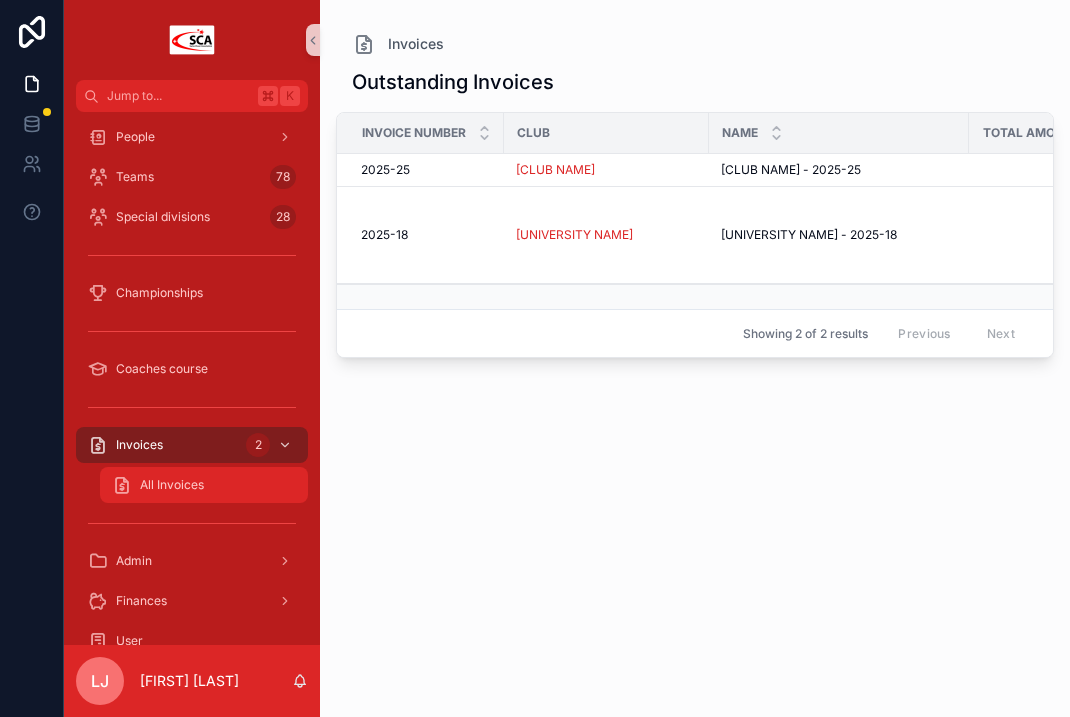 click on "All Invoices" at bounding box center [172, 485] 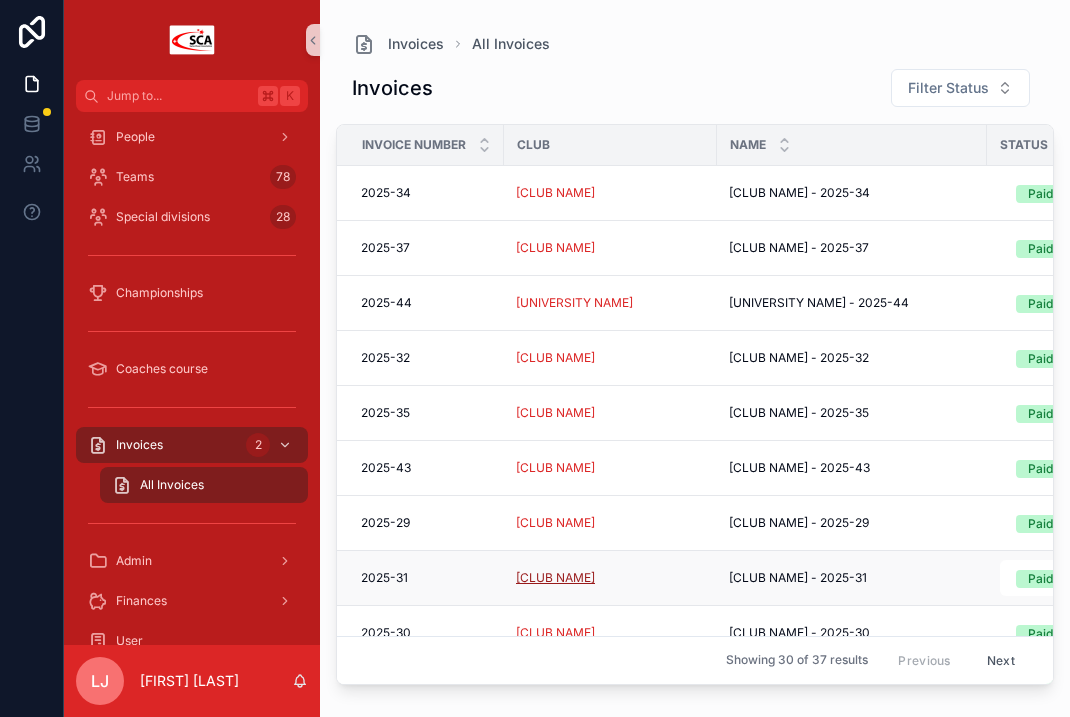 click on "[CLUB NAME]" at bounding box center [555, 578] 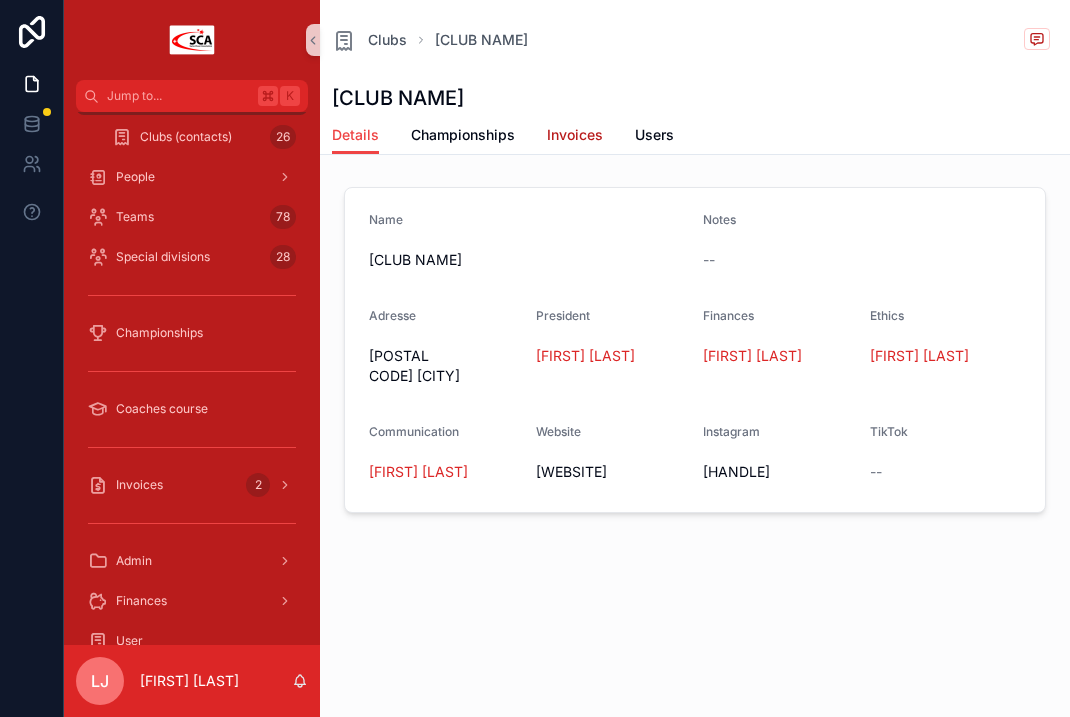 click on "Invoices" at bounding box center (575, 135) 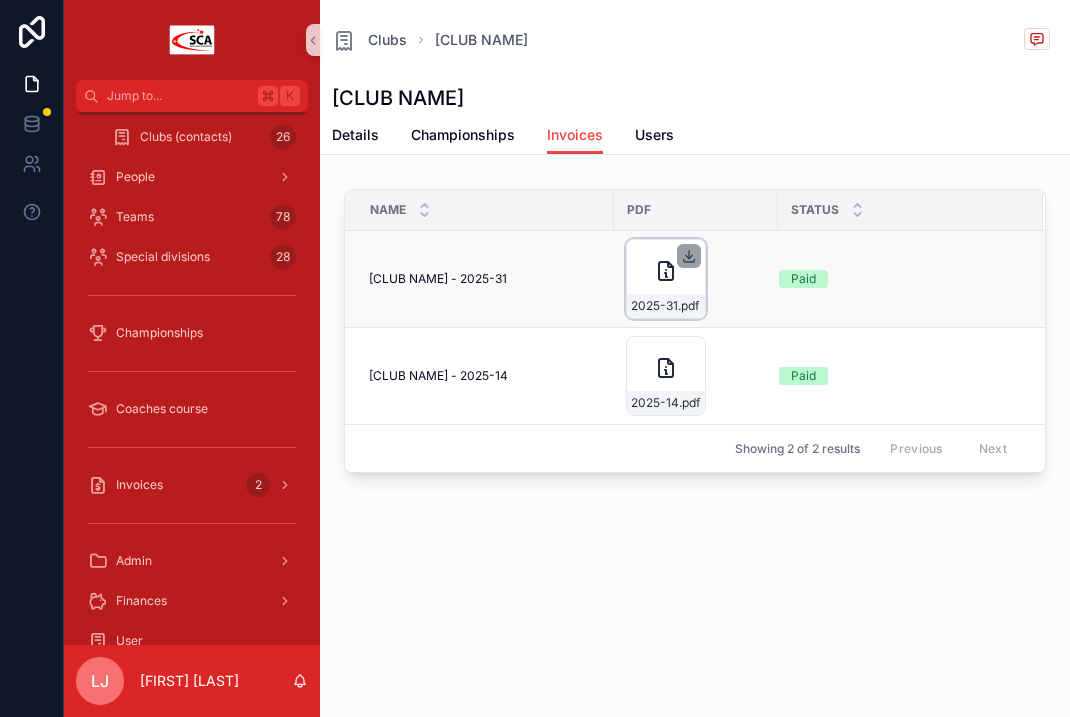 click 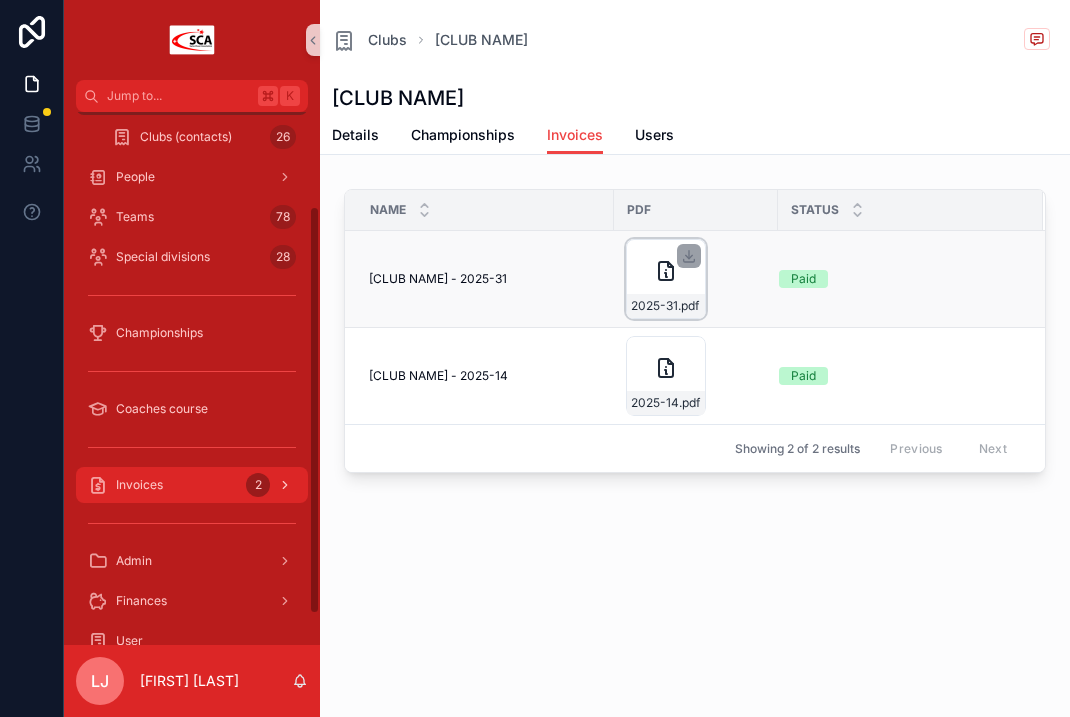 click on "Invoices 2" at bounding box center (192, 485) 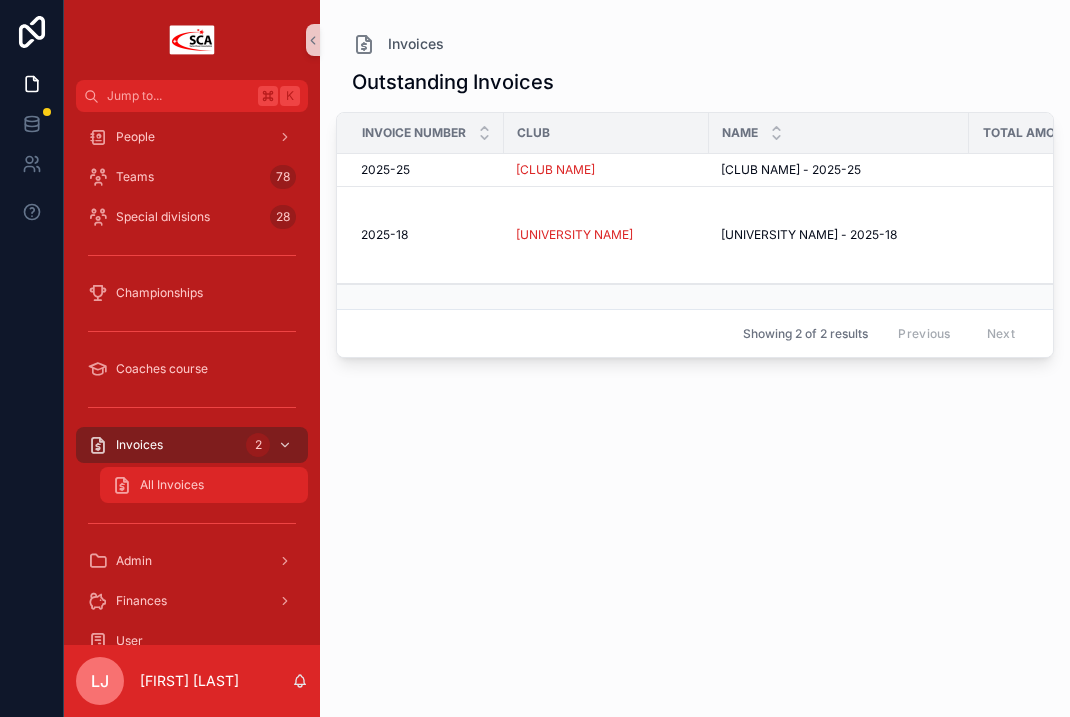 click on "All Invoices" at bounding box center [204, 485] 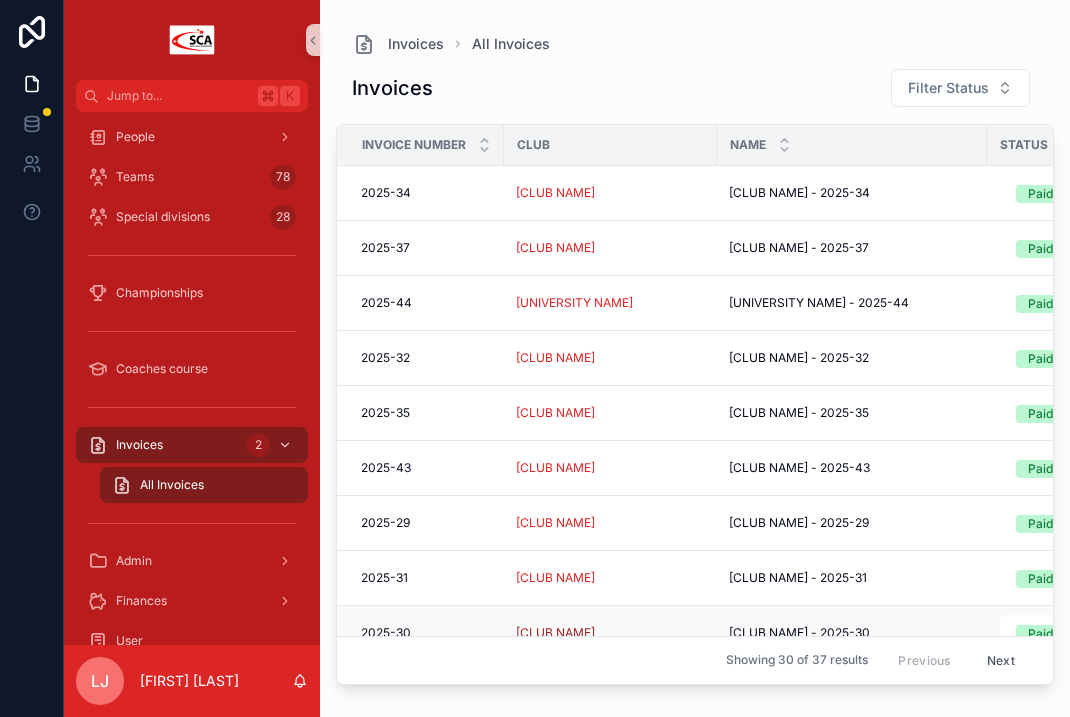 click on "[CLUB NAME]" at bounding box center (555, 633) 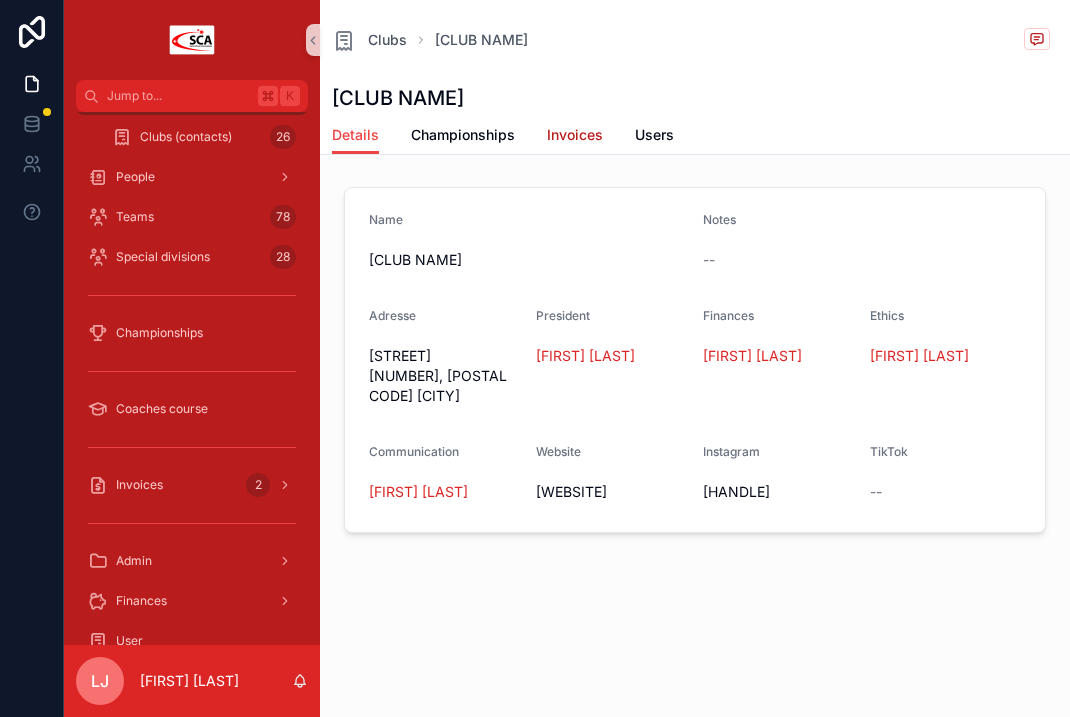 click on "Invoices" at bounding box center (575, 135) 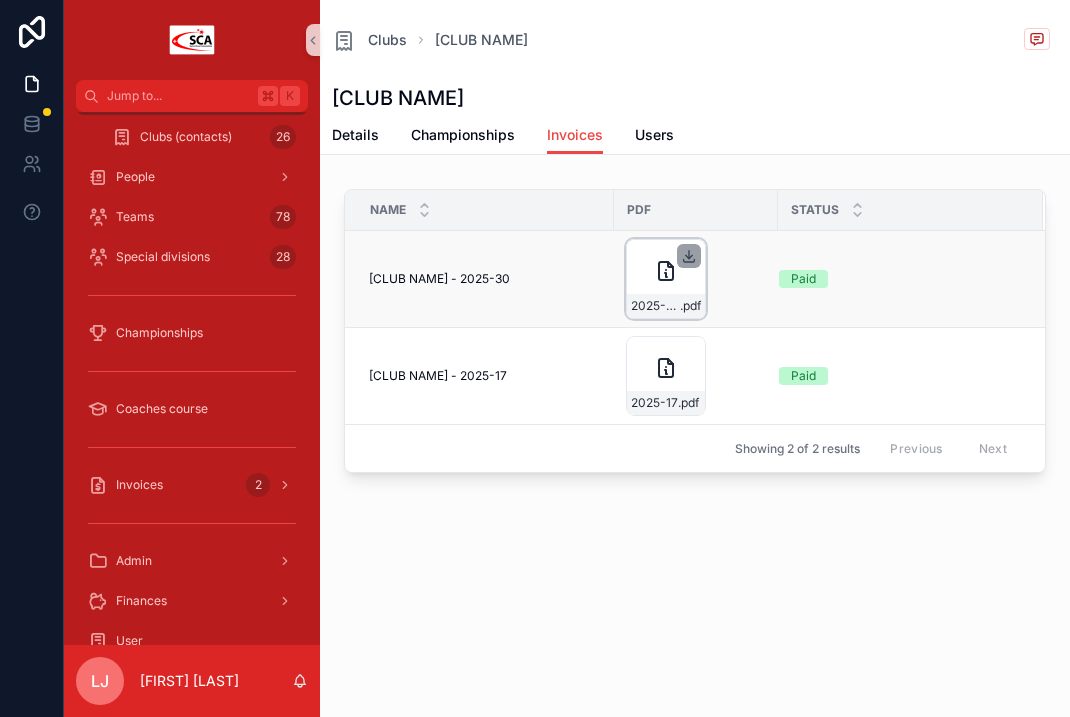 click 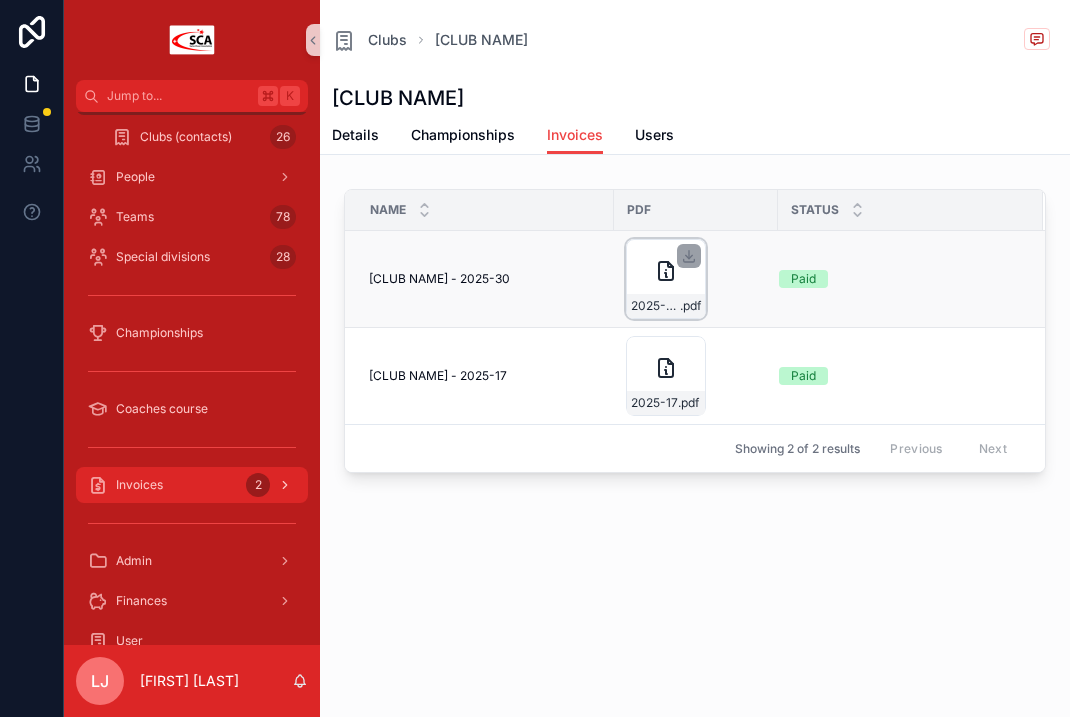 click on "Invoices 2" at bounding box center (192, 485) 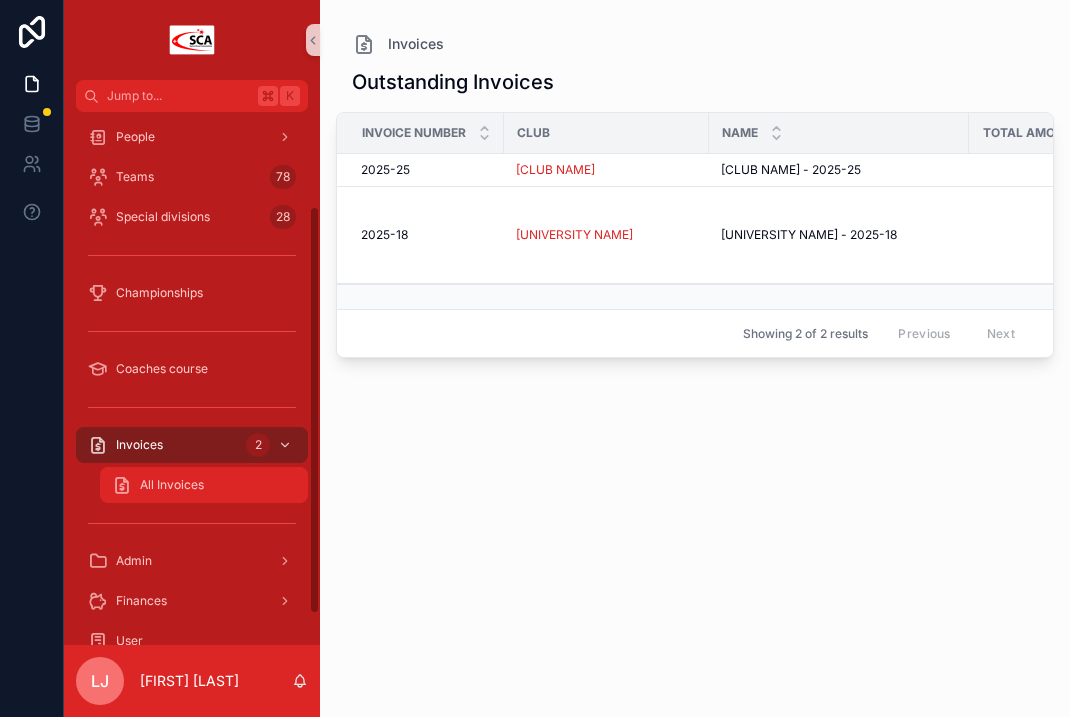 click on "All Invoices" at bounding box center (204, 485) 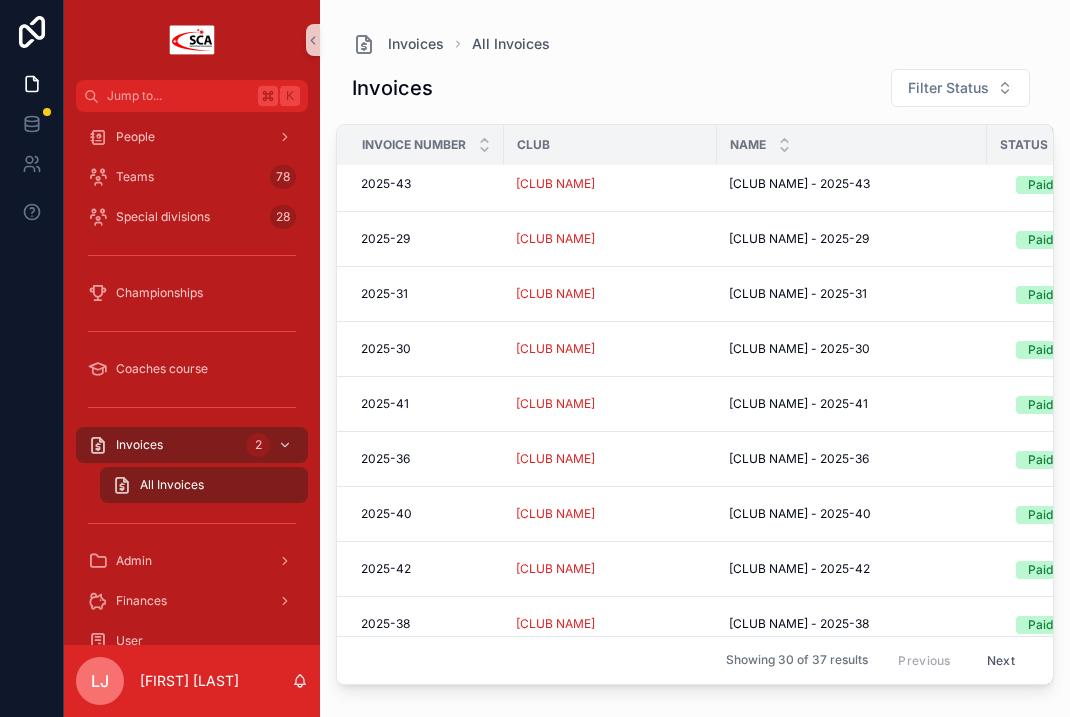 scroll, scrollTop: 311, scrollLeft: 0, axis: vertical 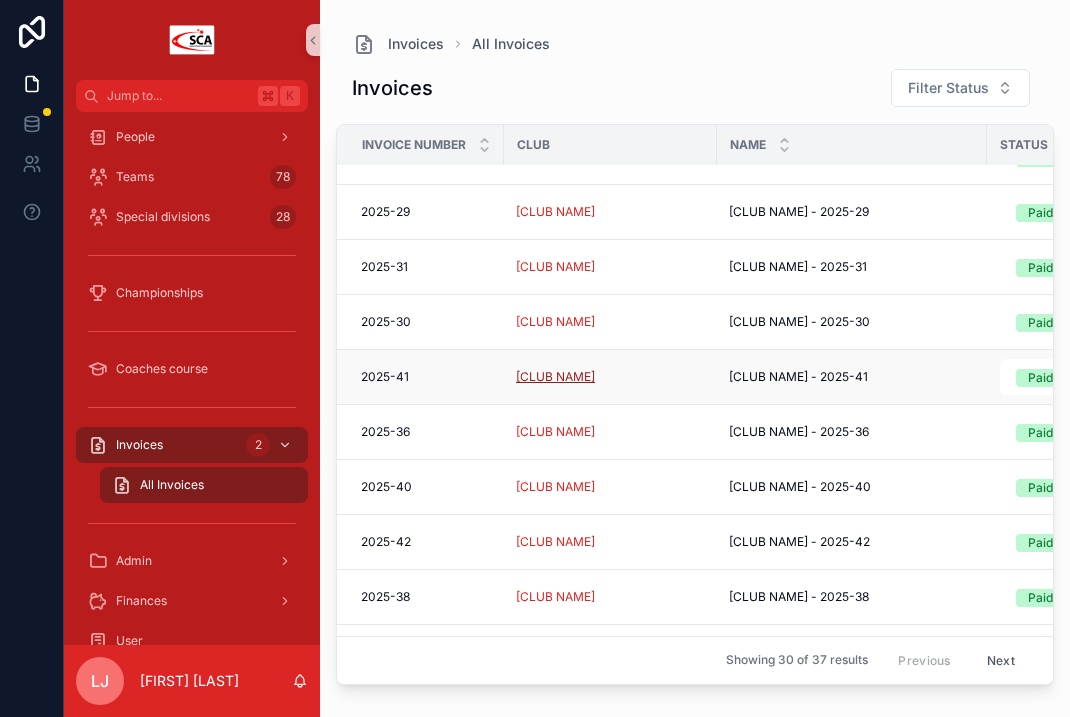 click on "[CLUB NAME]" at bounding box center [555, 377] 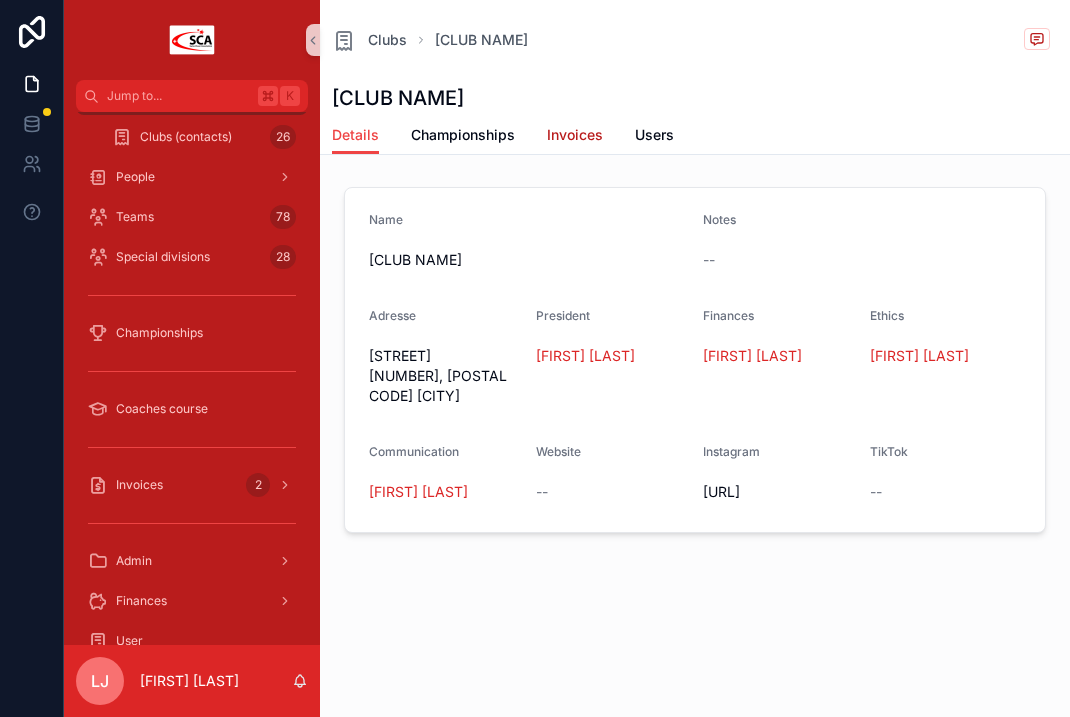 click on "Invoices" at bounding box center (575, 137) 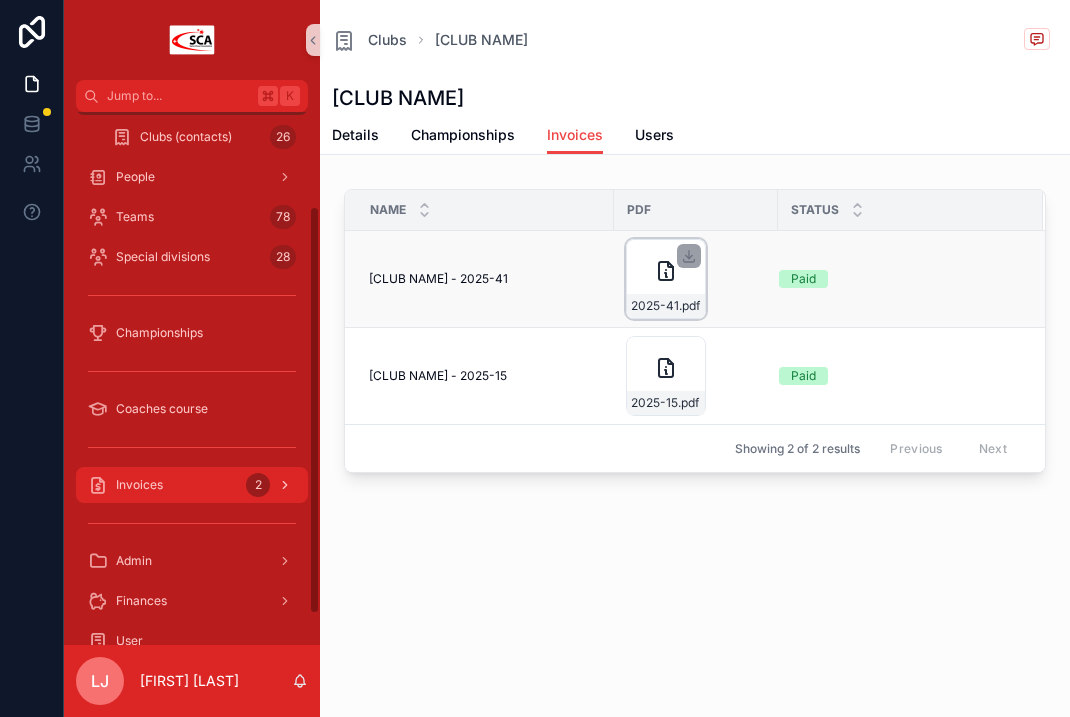 click on "Invoices 2" at bounding box center (192, 485) 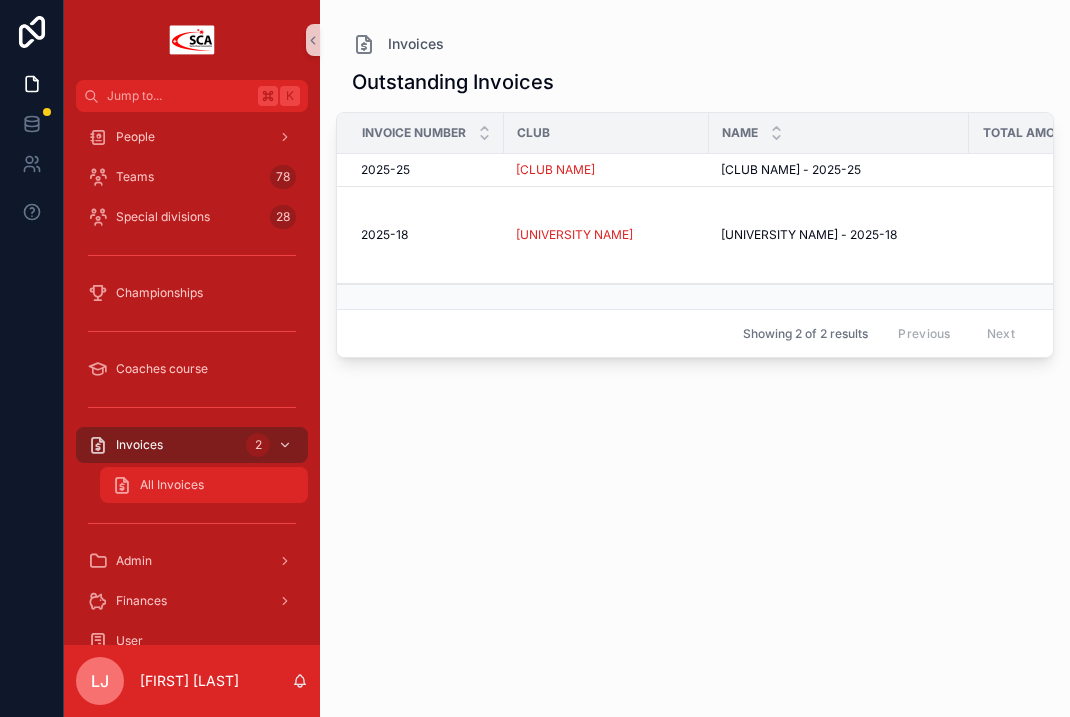 click on "All Invoices" at bounding box center (172, 485) 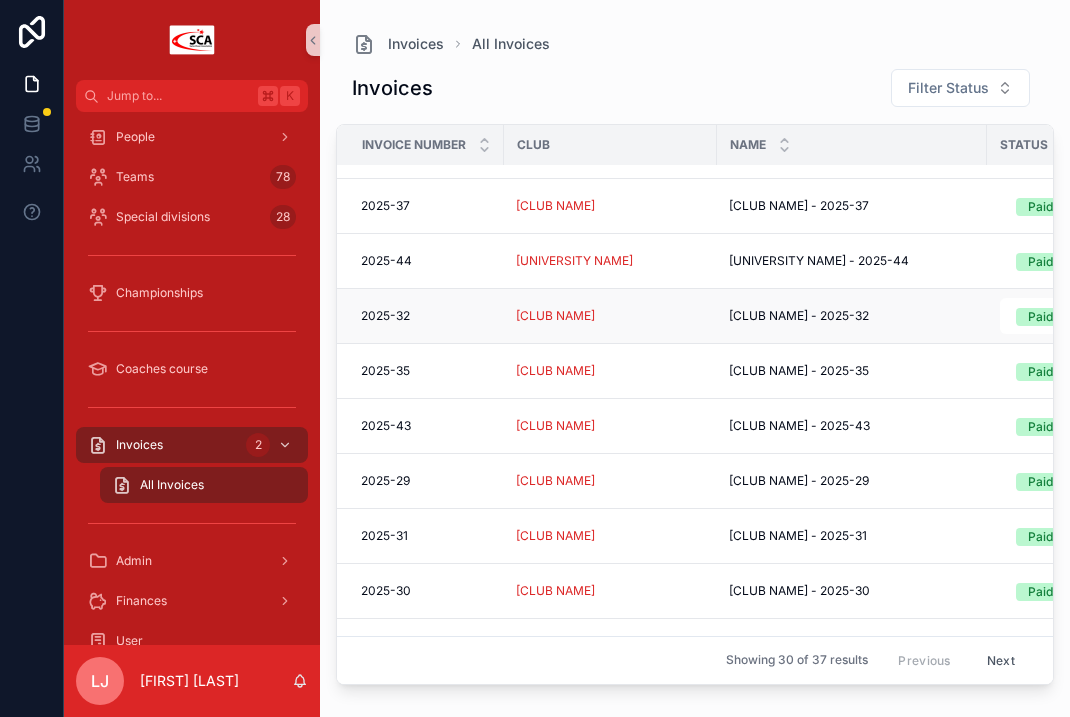 scroll, scrollTop: 200, scrollLeft: 0, axis: vertical 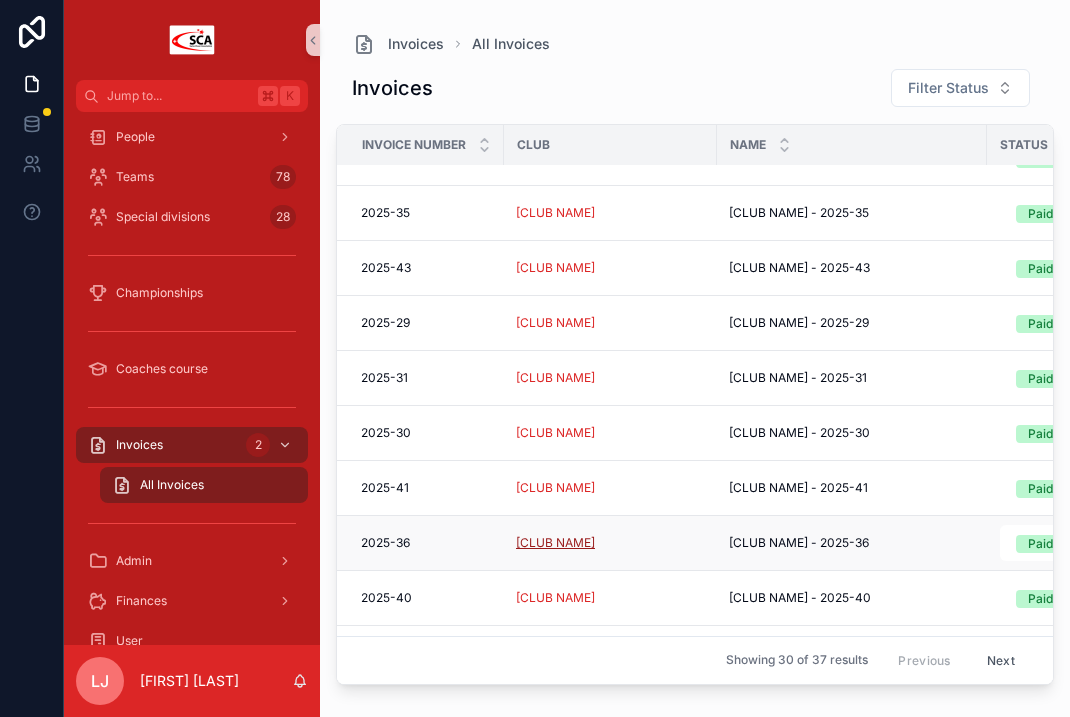 click on "[CLUB NAME]" at bounding box center [555, 543] 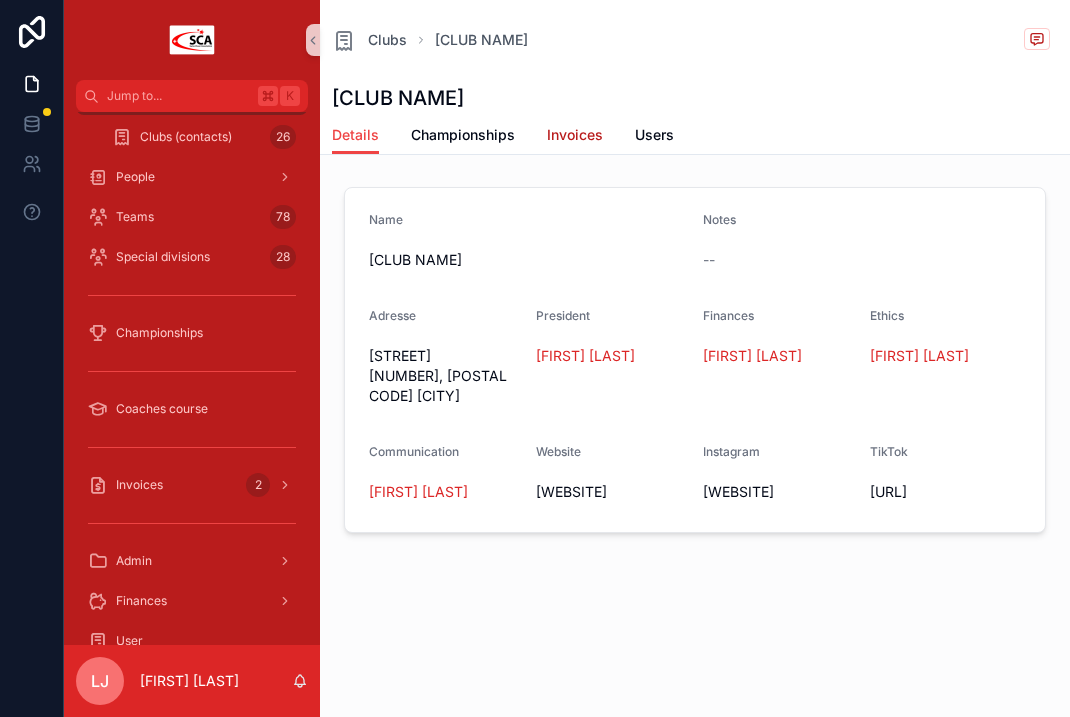 click on "Invoices" at bounding box center (575, 135) 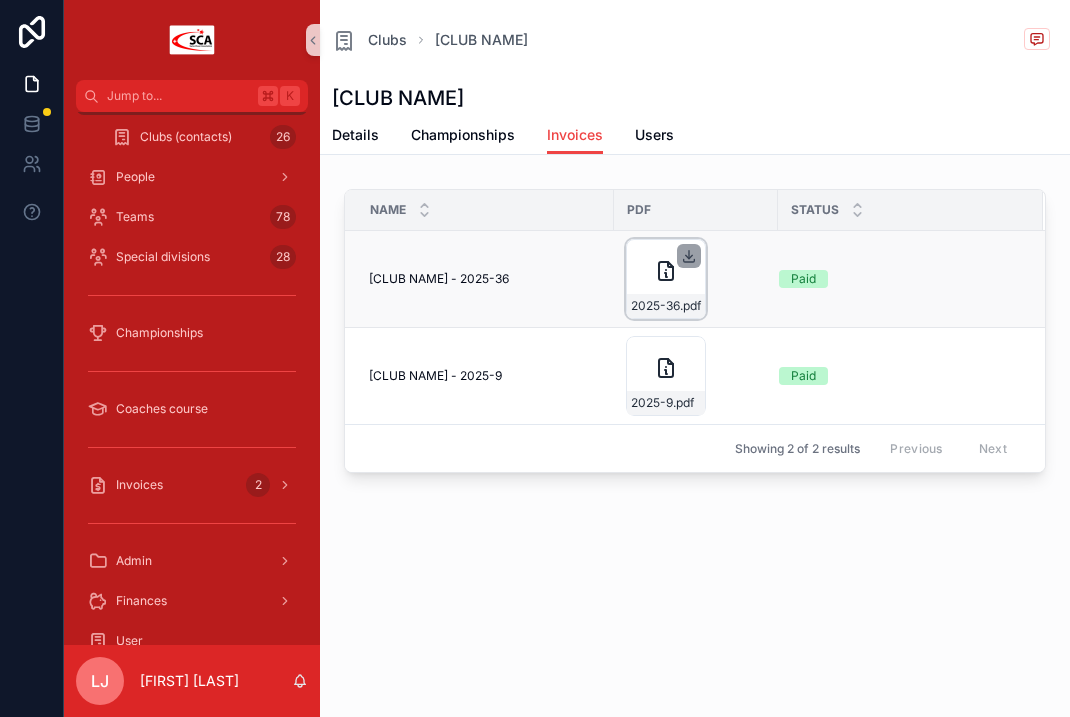 click 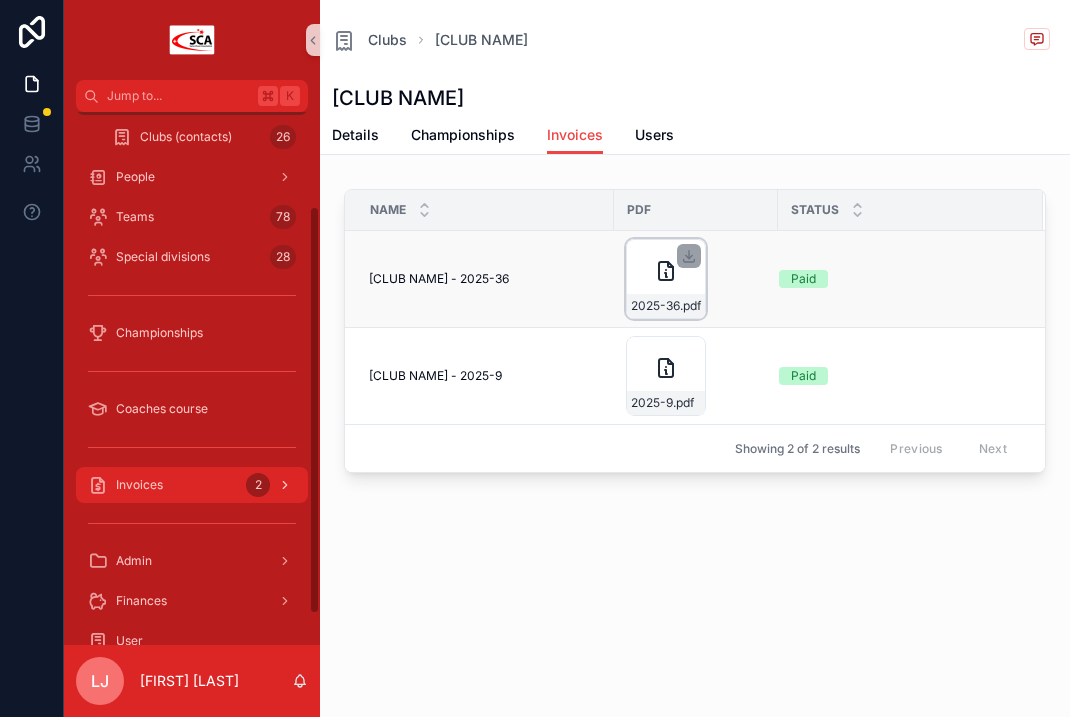 click on "Invoices 2" at bounding box center [192, 485] 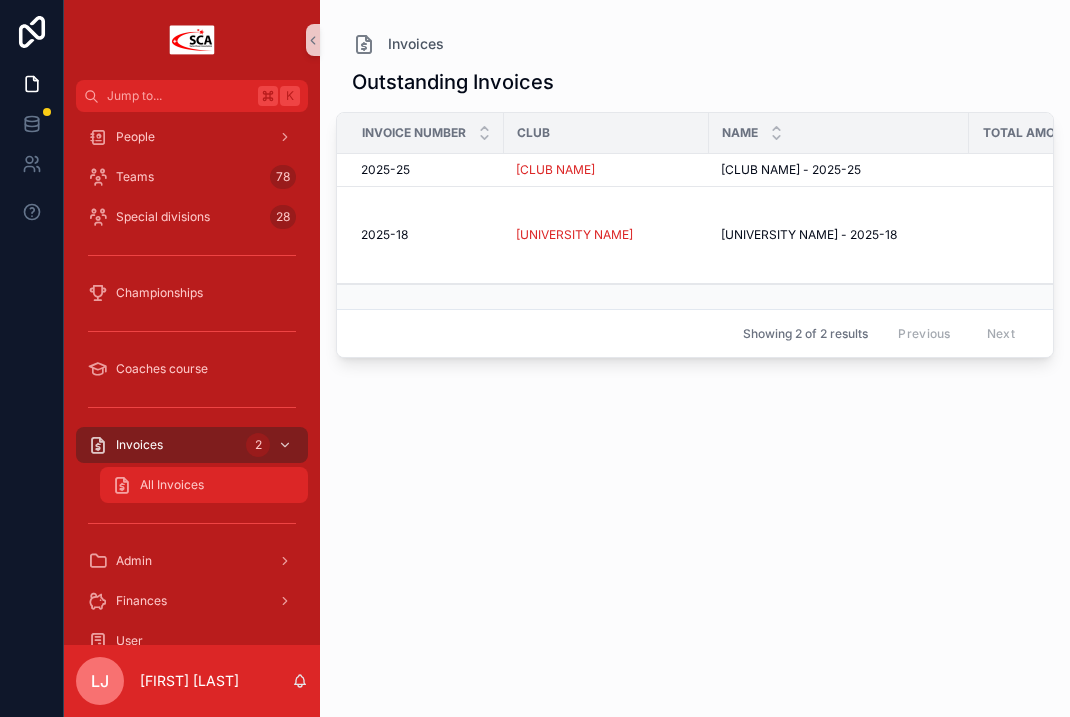 click on "All Invoices" at bounding box center (204, 485) 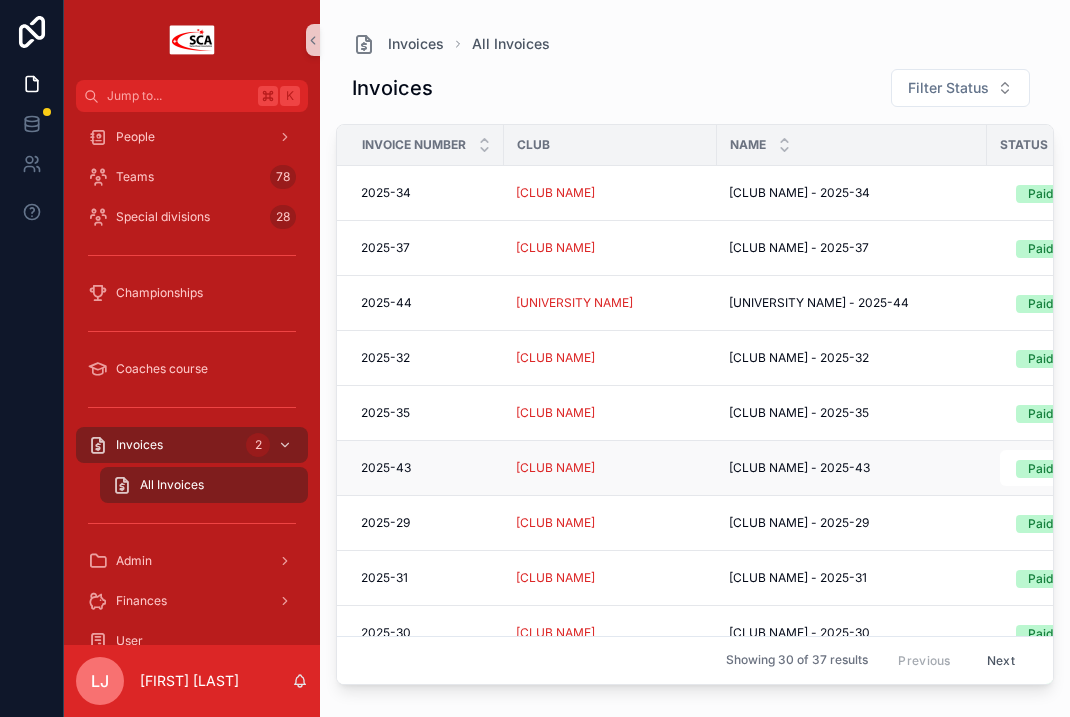 scroll, scrollTop: 260, scrollLeft: 0, axis: vertical 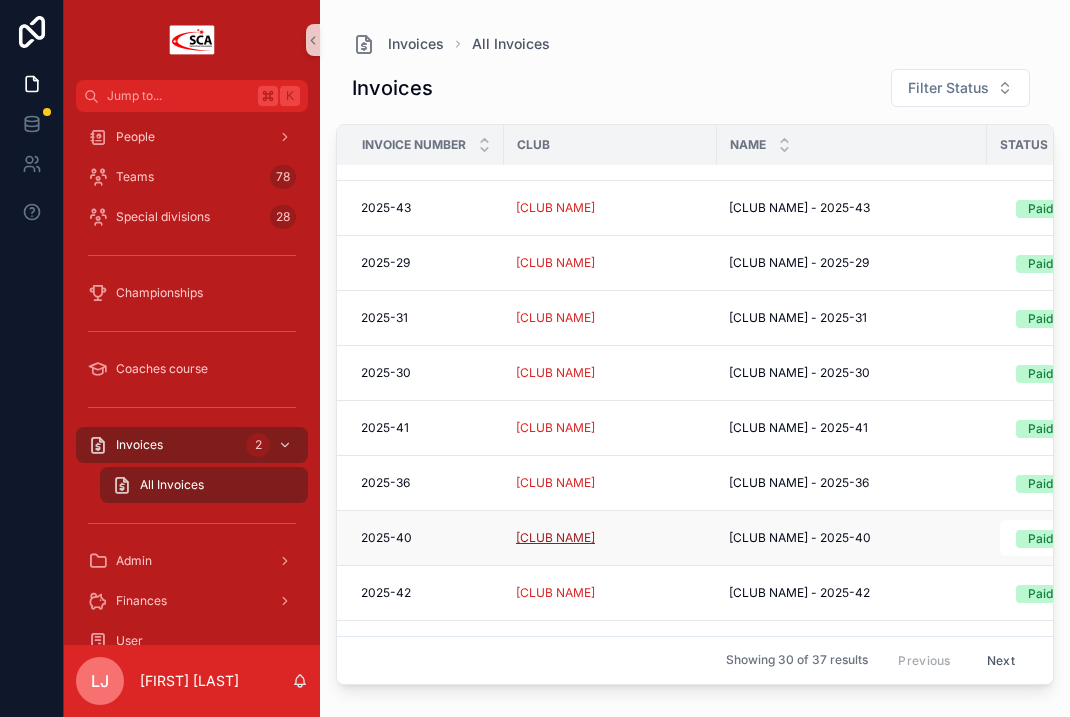 click on "[CLUB NAME]" at bounding box center (555, 538) 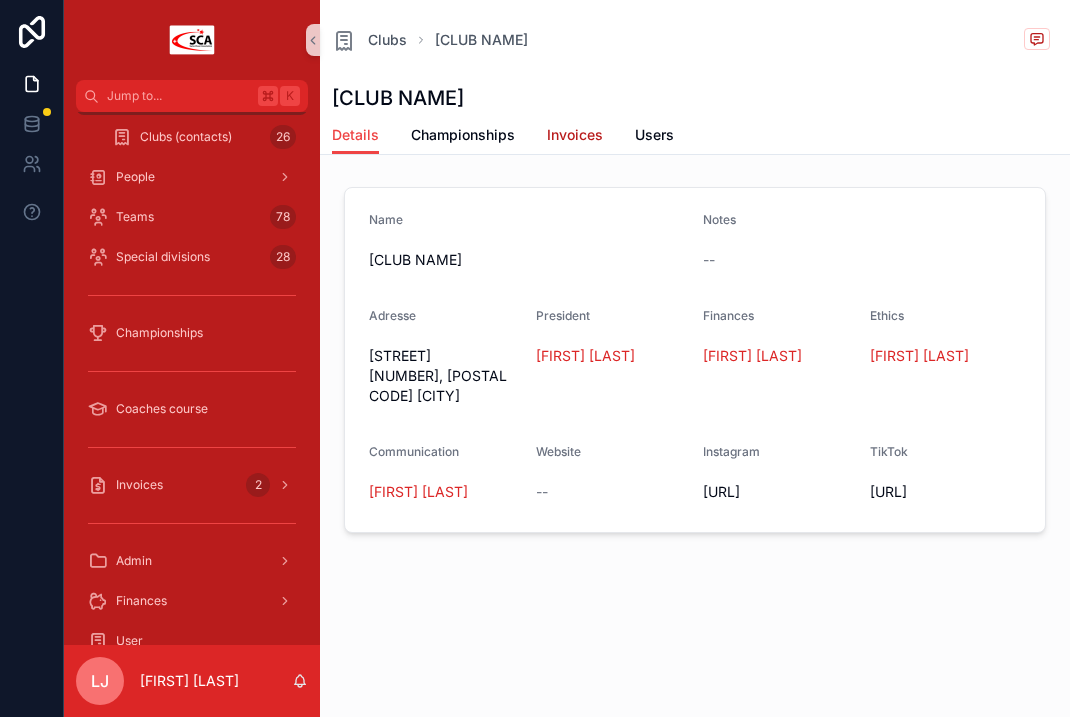 click on "Invoices" at bounding box center [575, 137] 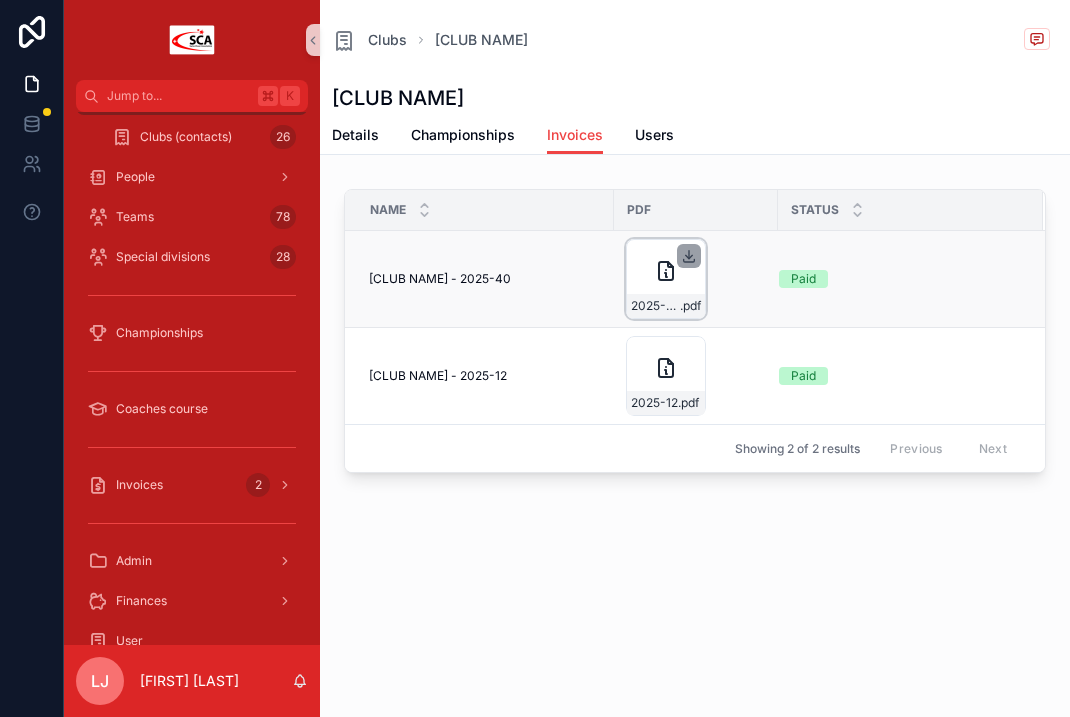 click 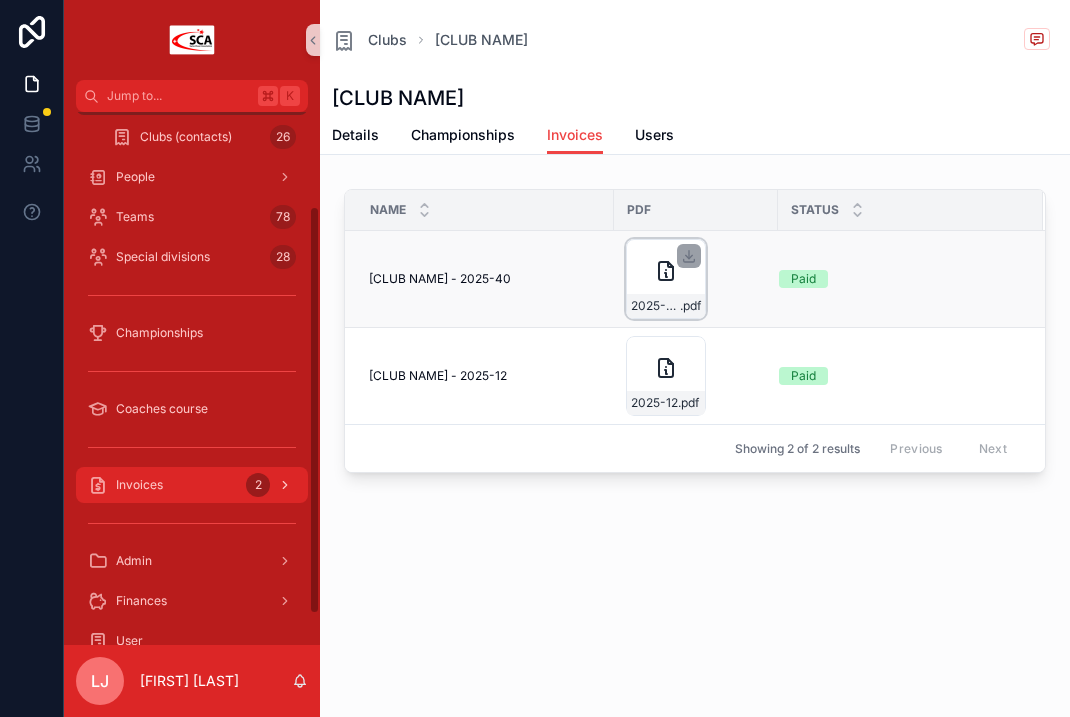 click on "Invoices 2" at bounding box center [192, 485] 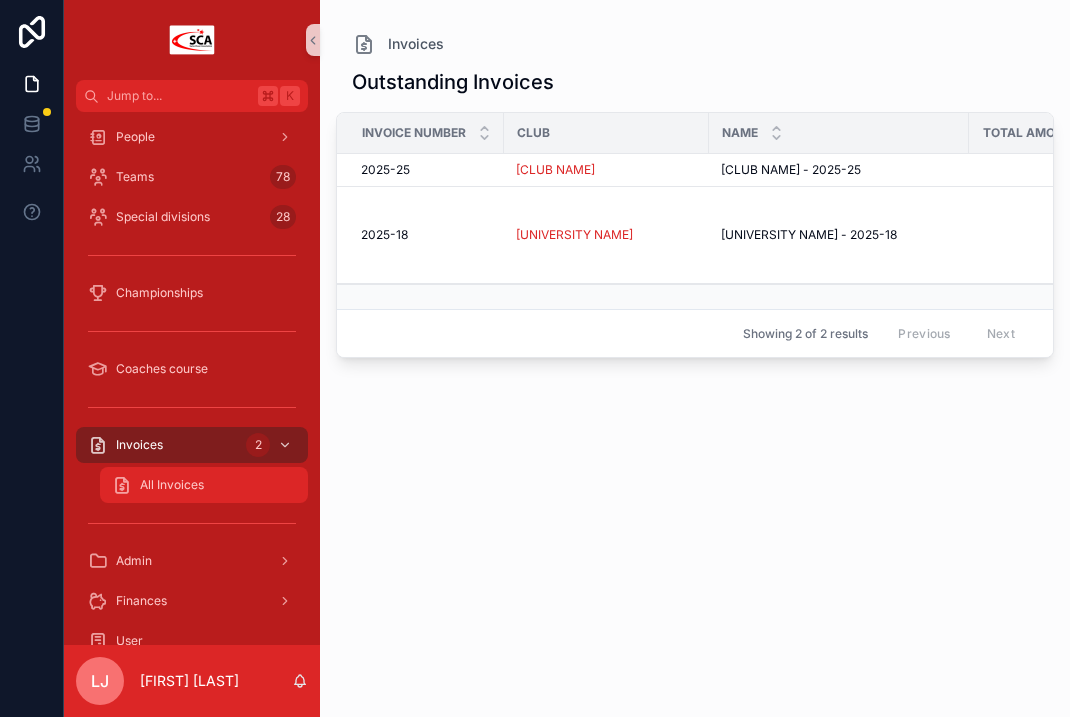 click on "All Invoices" at bounding box center [204, 485] 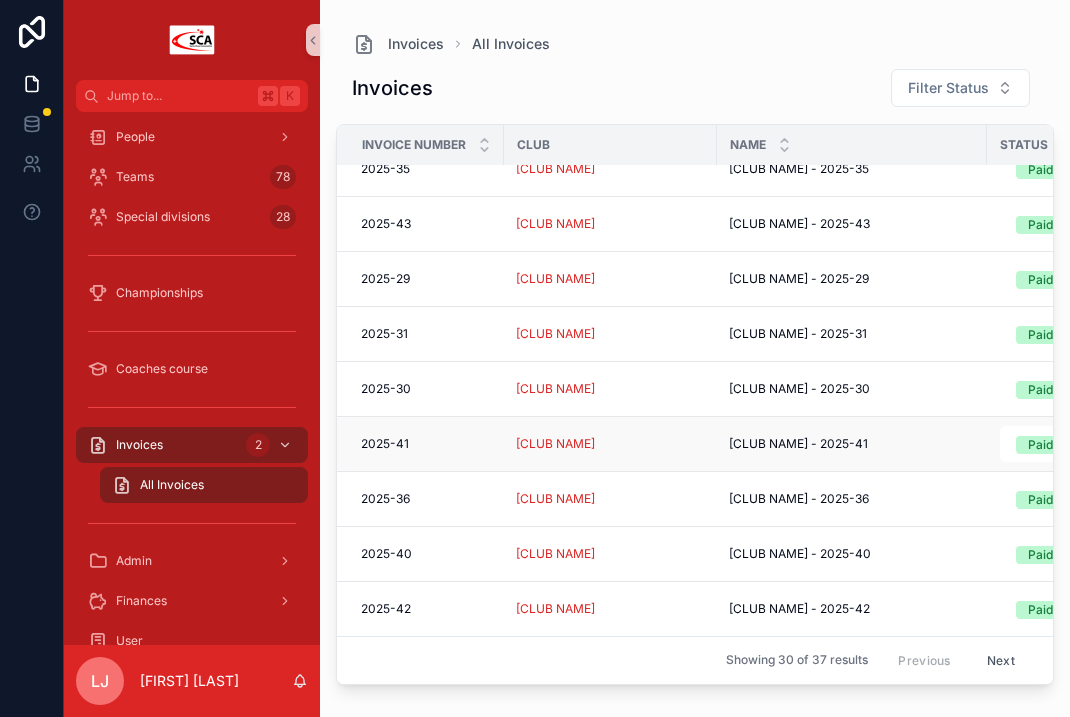 scroll, scrollTop: 311, scrollLeft: 0, axis: vertical 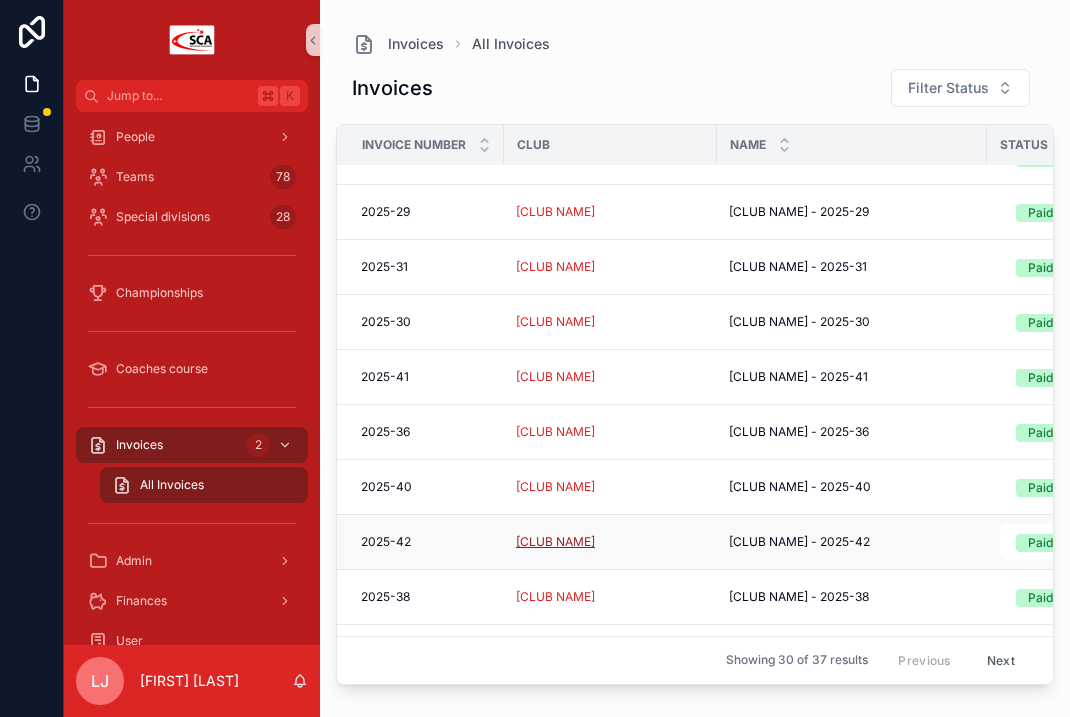 click on "[CLUB NAME]" at bounding box center [555, 542] 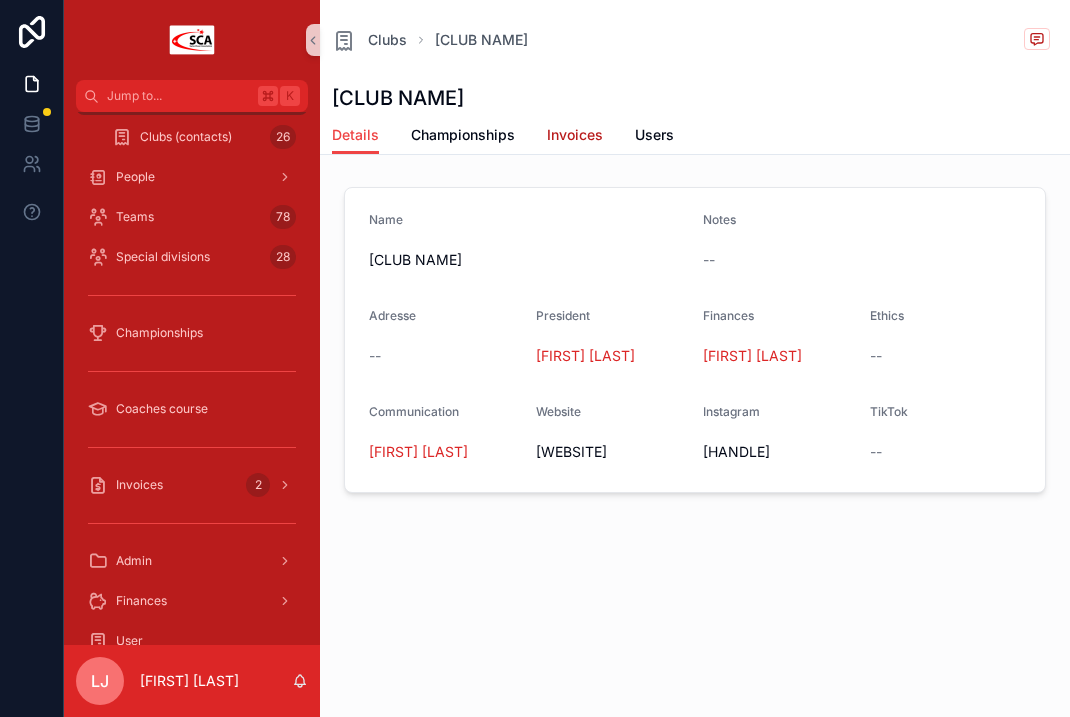 click on "Invoices" at bounding box center [575, 135] 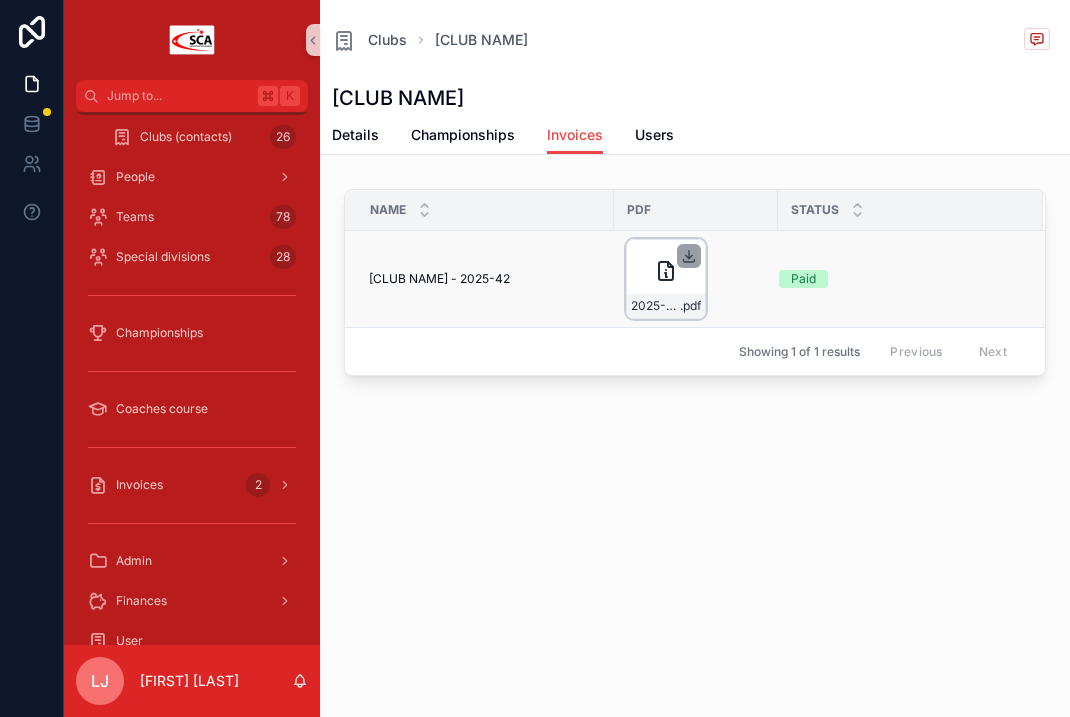click 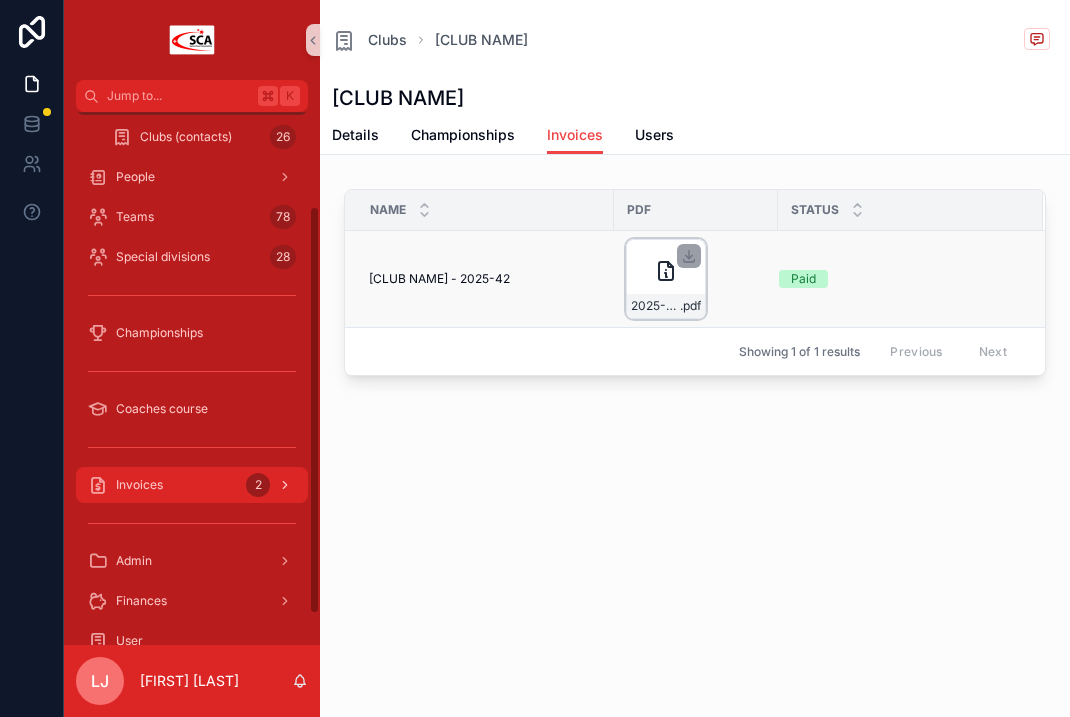 click on "Invoices 2" at bounding box center [192, 485] 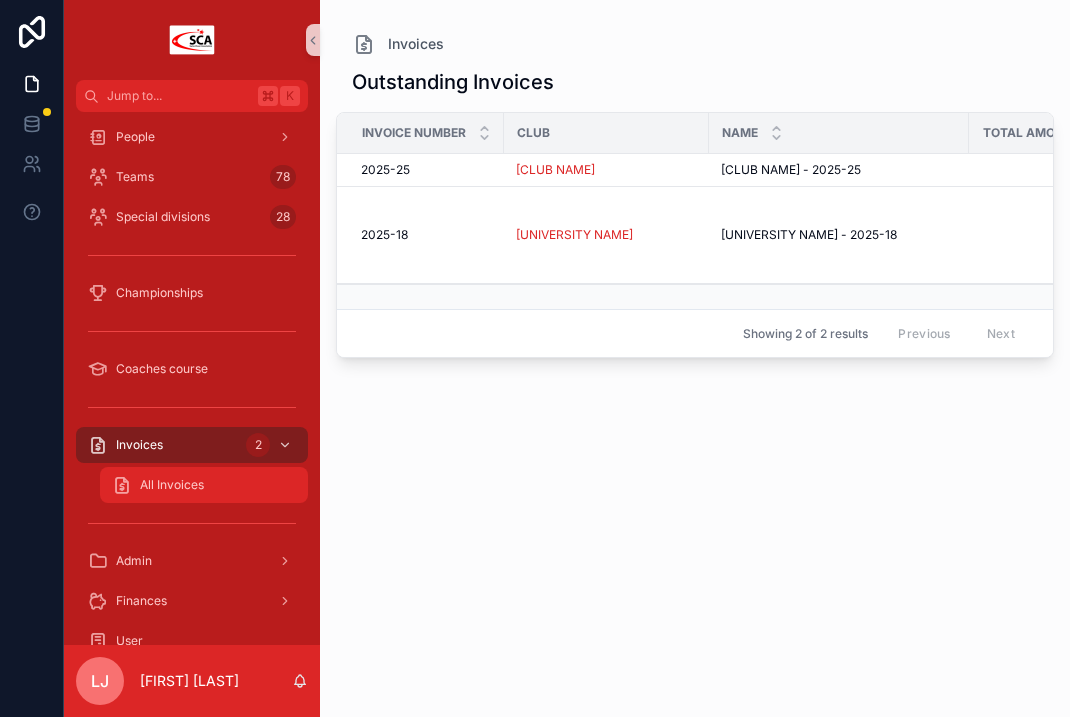 click on "All Invoices" at bounding box center [204, 485] 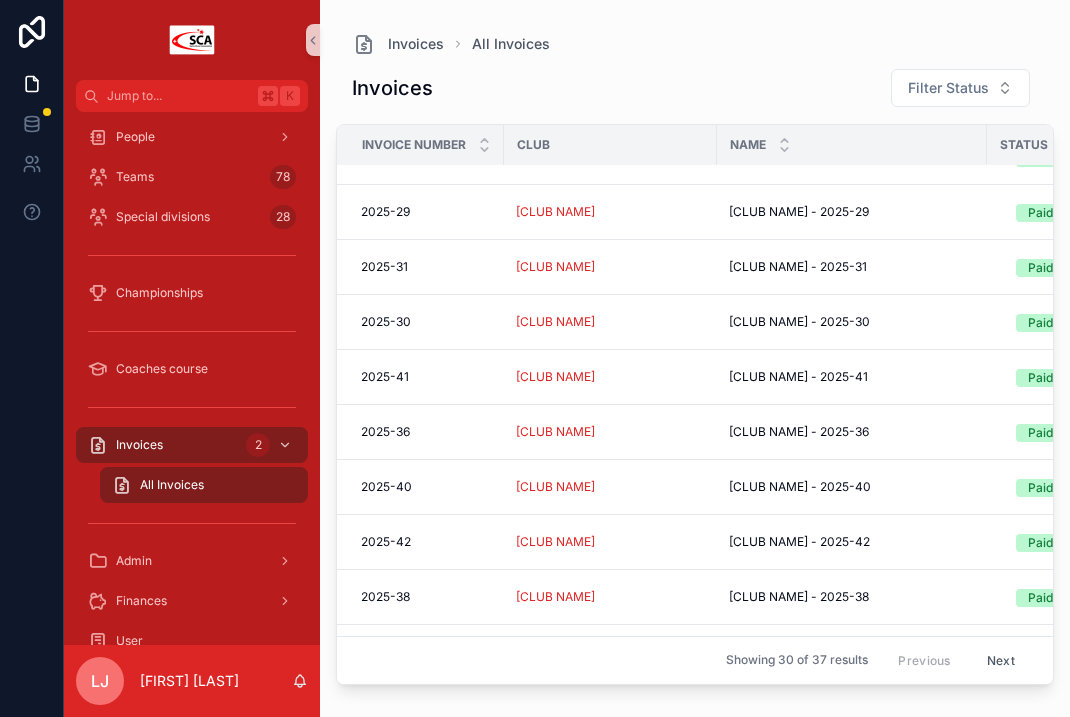 scroll, scrollTop: 422, scrollLeft: 0, axis: vertical 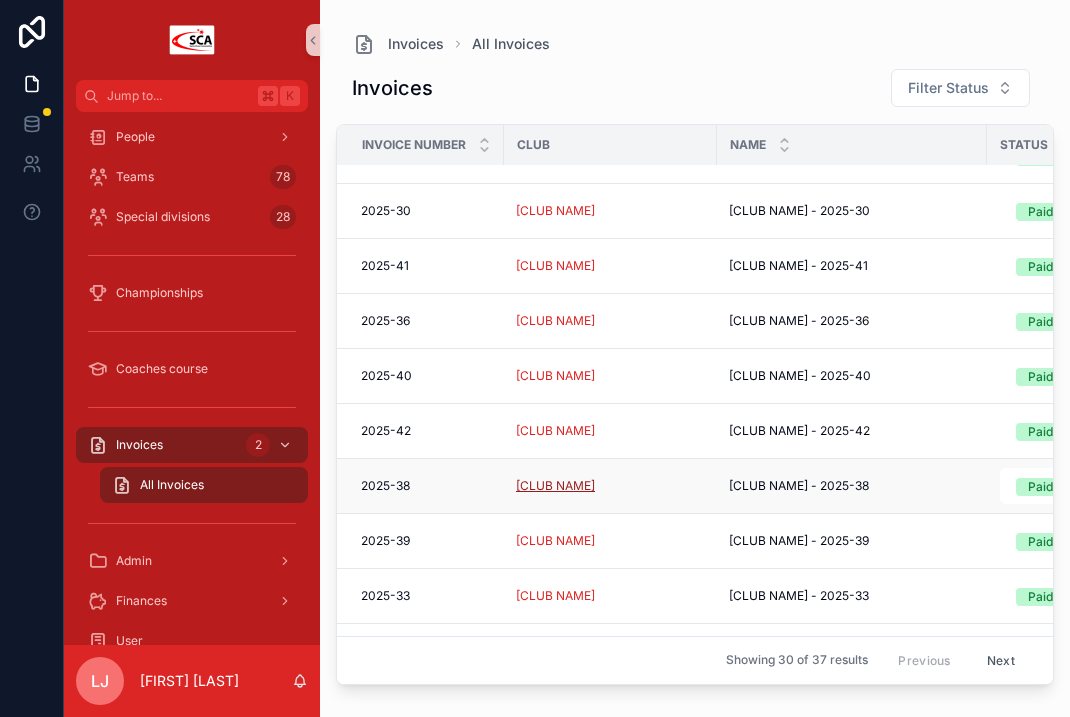 click on "[CLUB NAME]" at bounding box center [555, 486] 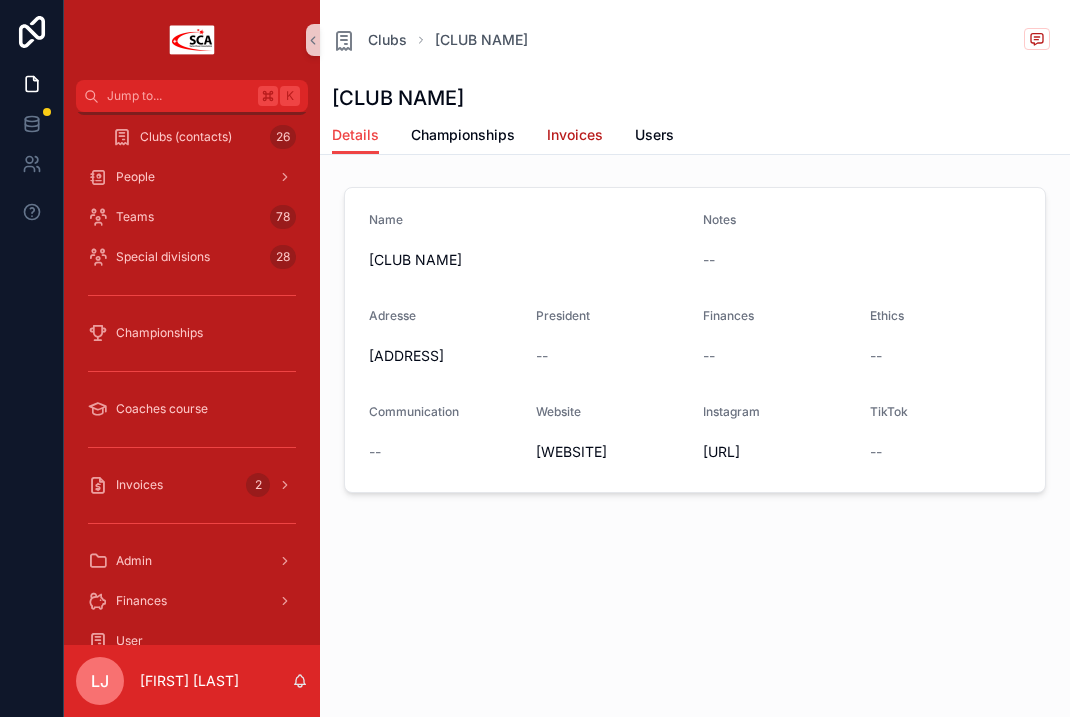 click on "Invoices" at bounding box center (575, 135) 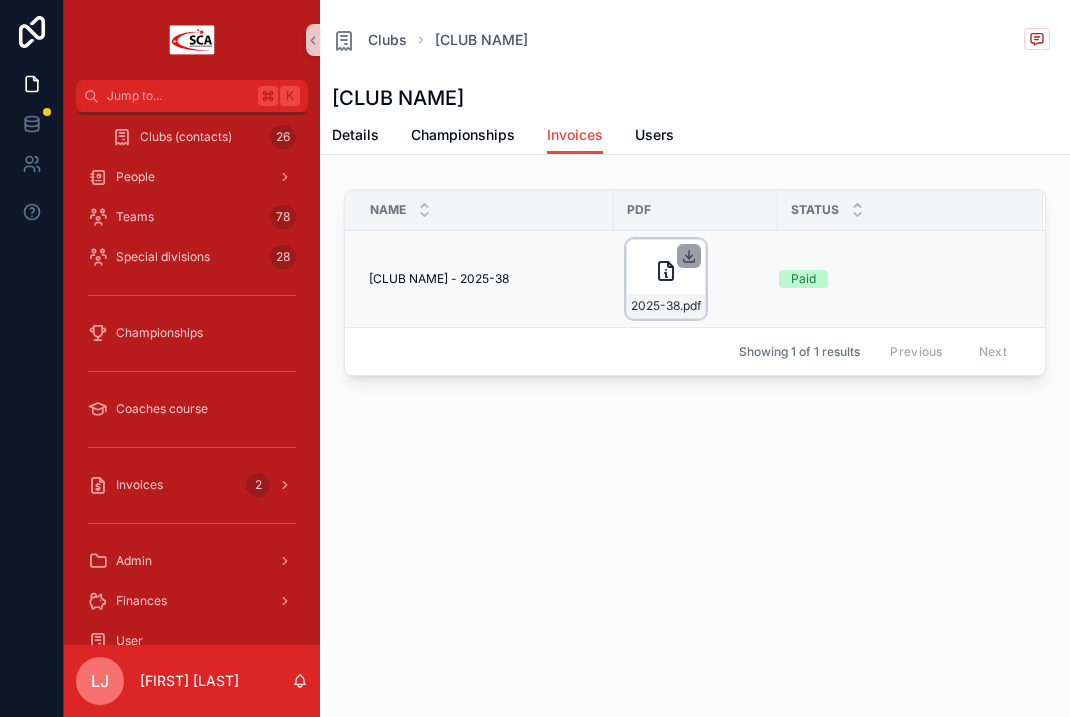 click 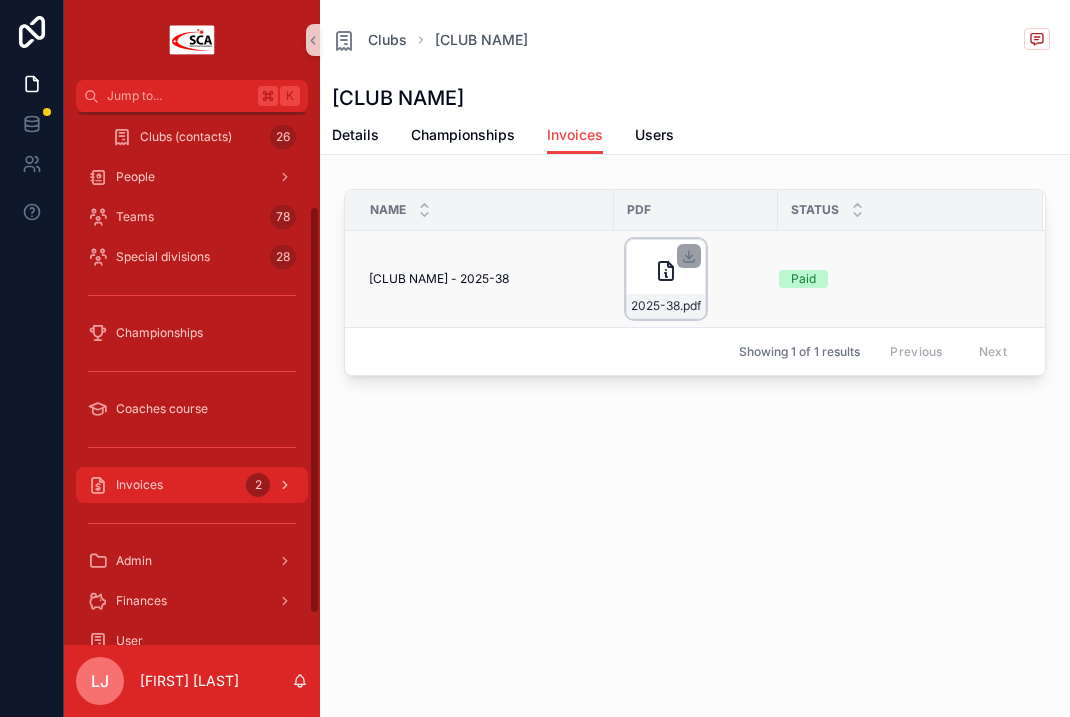 click on "Invoices" at bounding box center (139, 485) 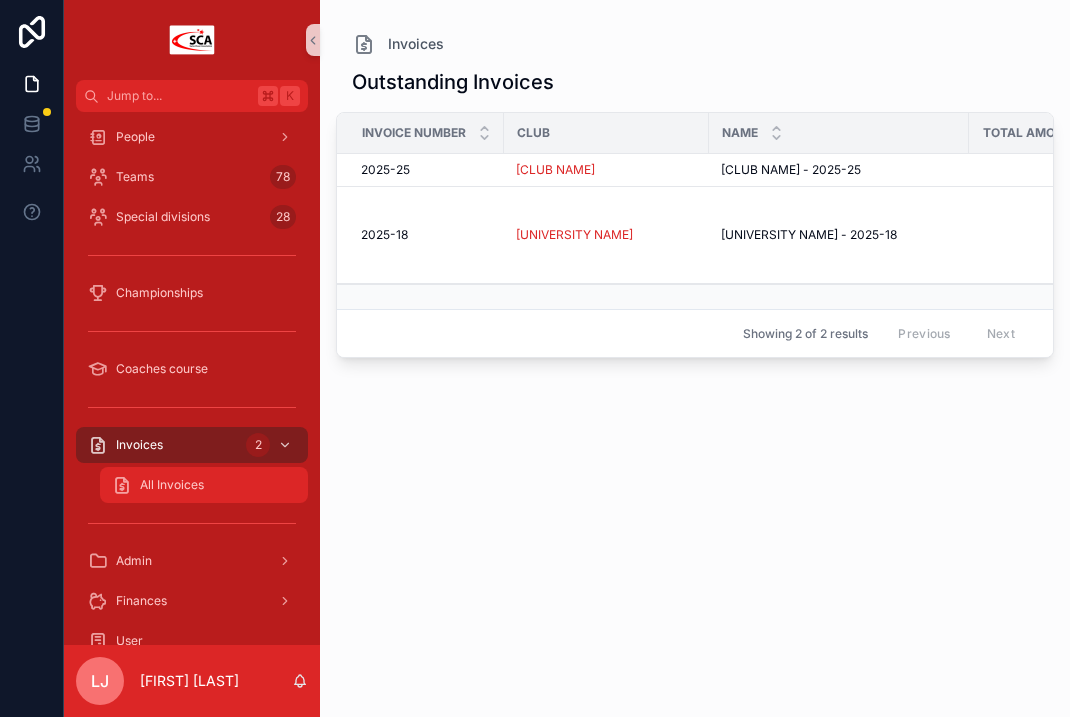 click on "All Invoices" at bounding box center (204, 485) 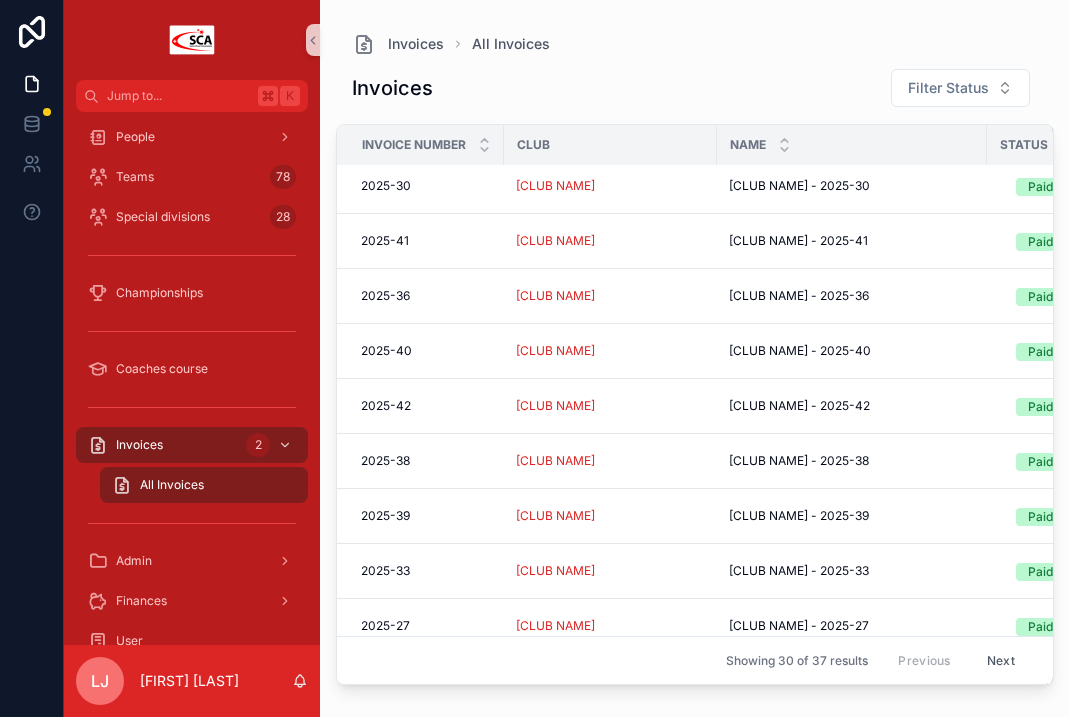 scroll, scrollTop: 579, scrollLeft: 0, axis: vertical 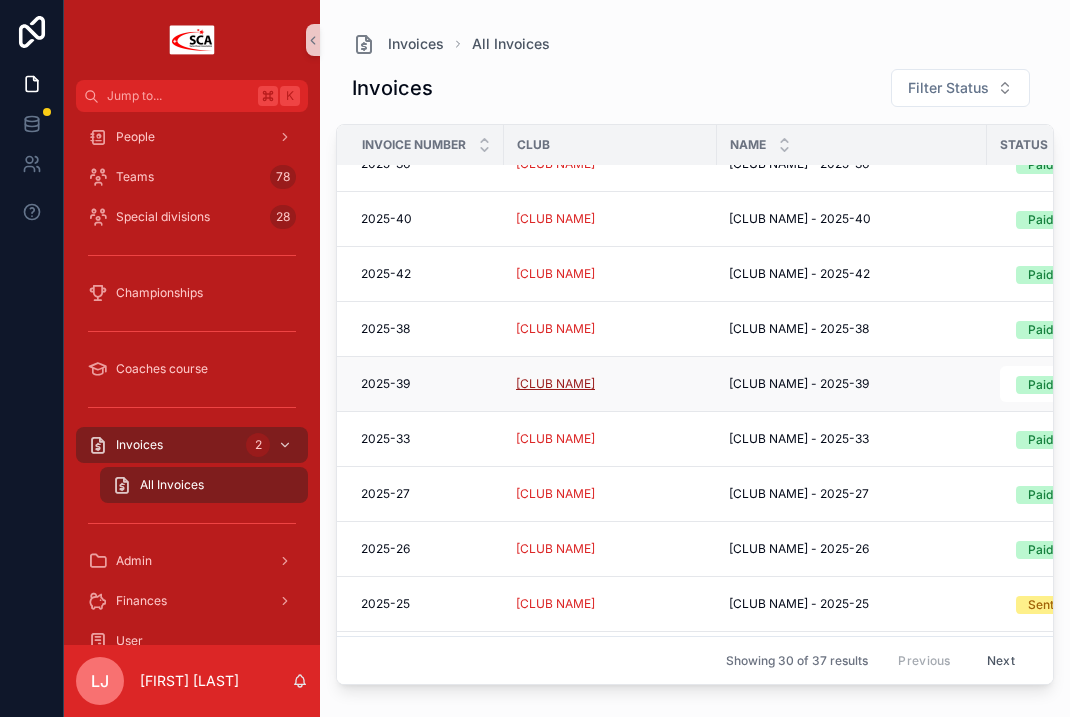 click on "[CLUB NAME]" at bounding box center (555, 384) 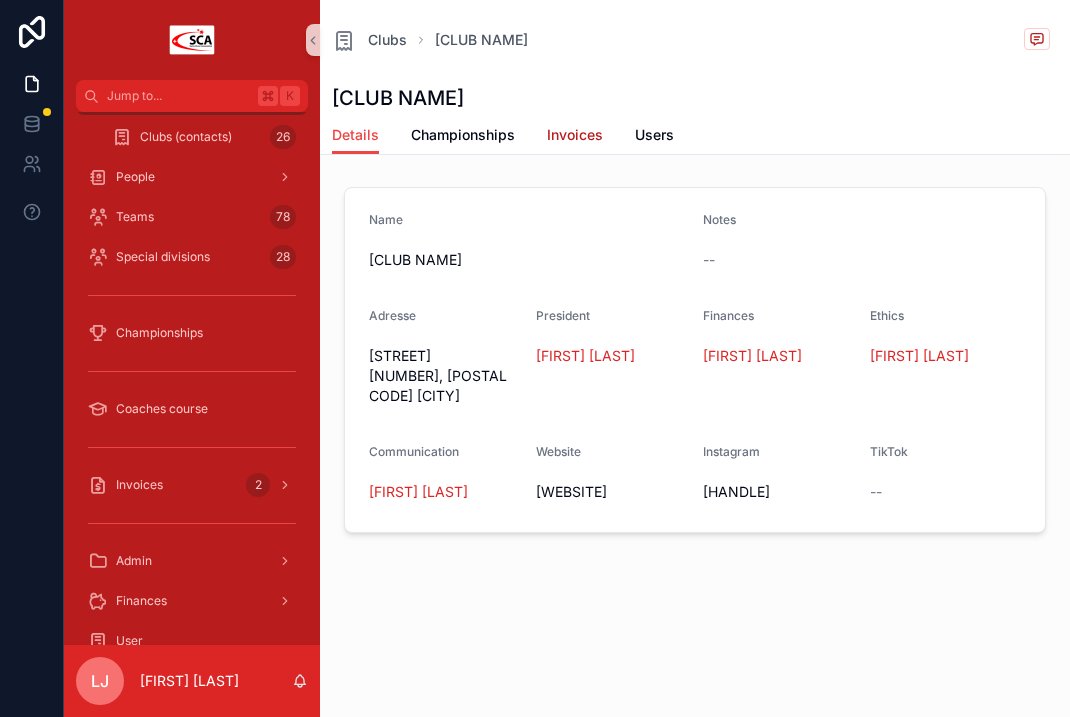click on "Invoices" at bounding box center [575, 135] 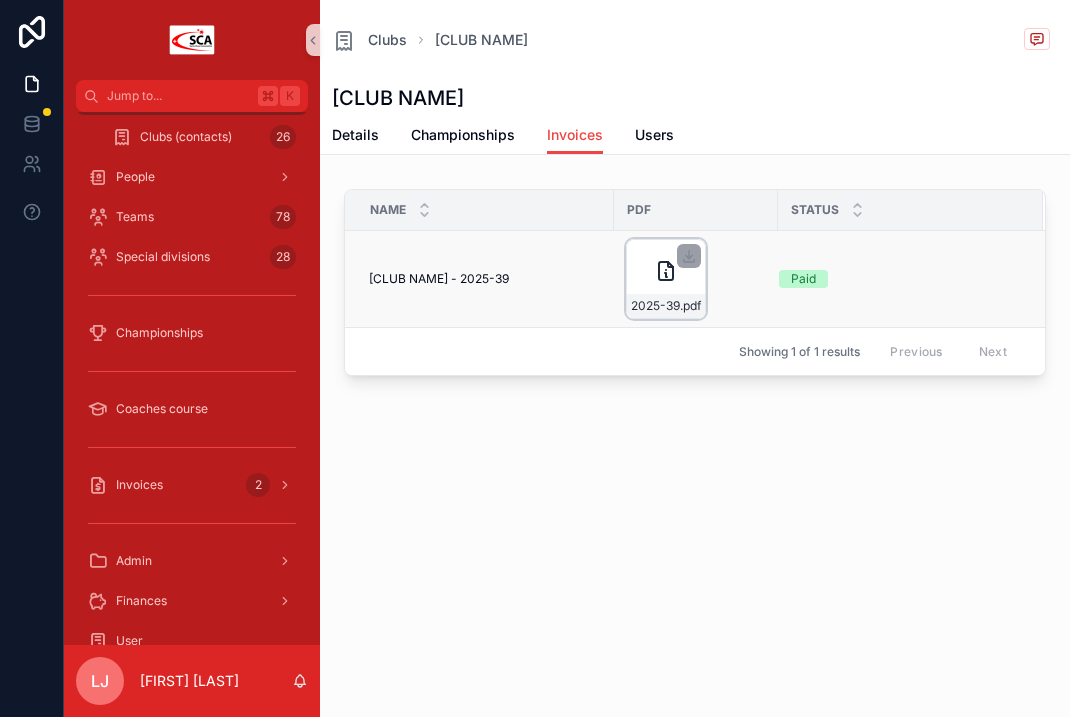 click at bounding box center (689, 256) 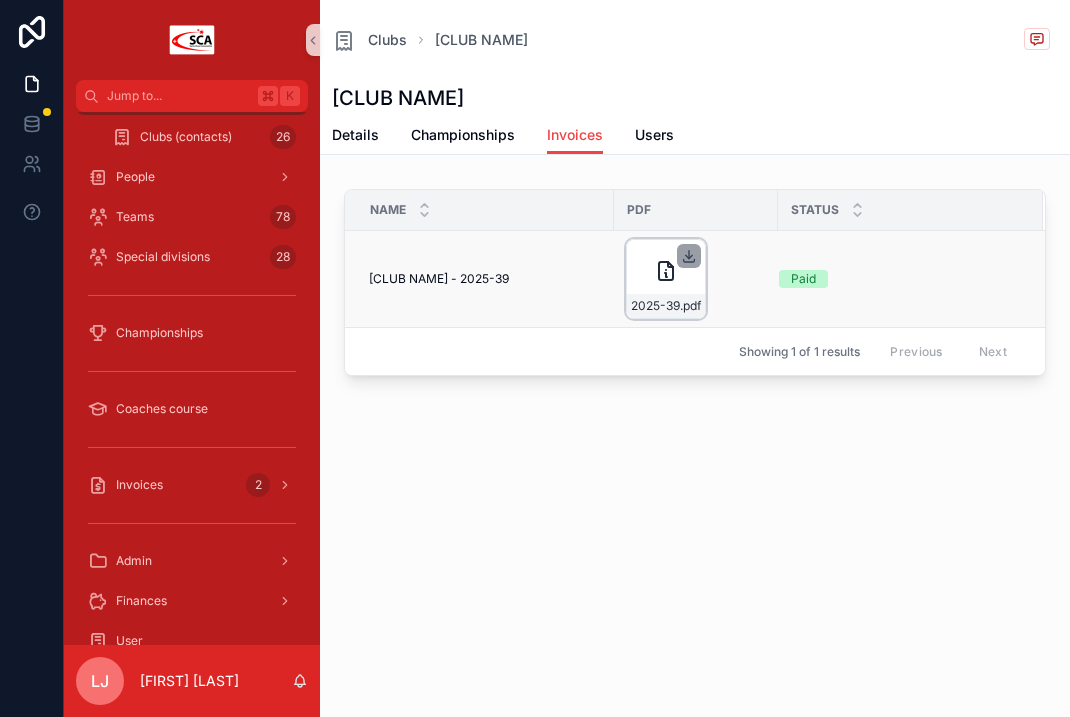 click 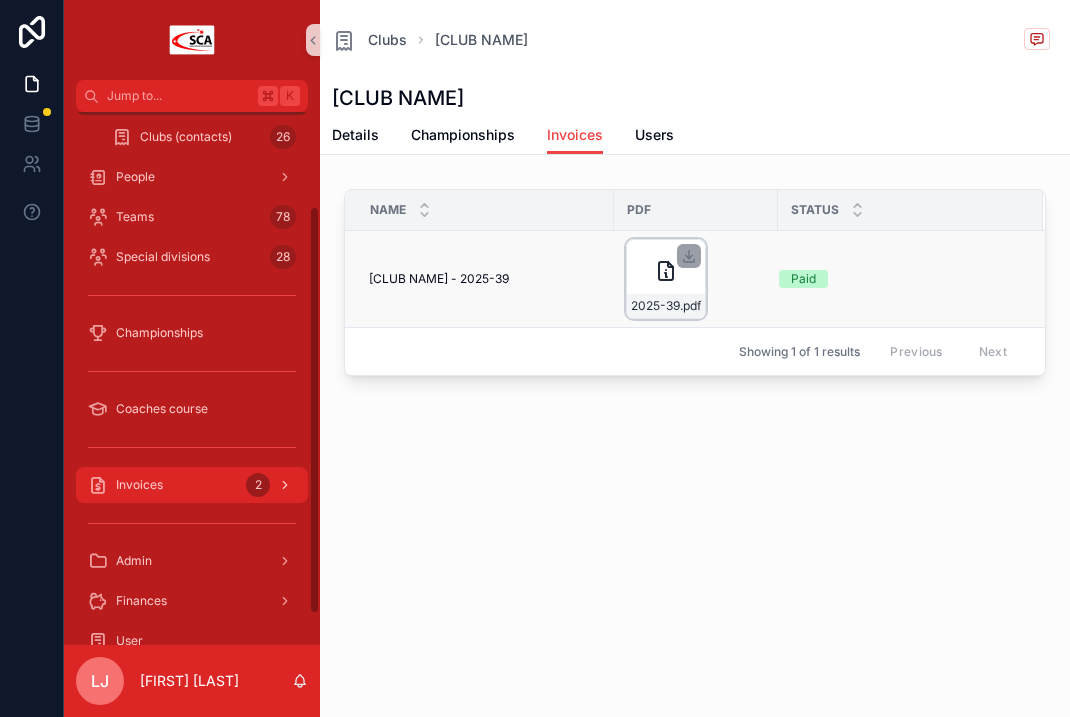 click on "Invoices 2" at bounding box center [192, 485] 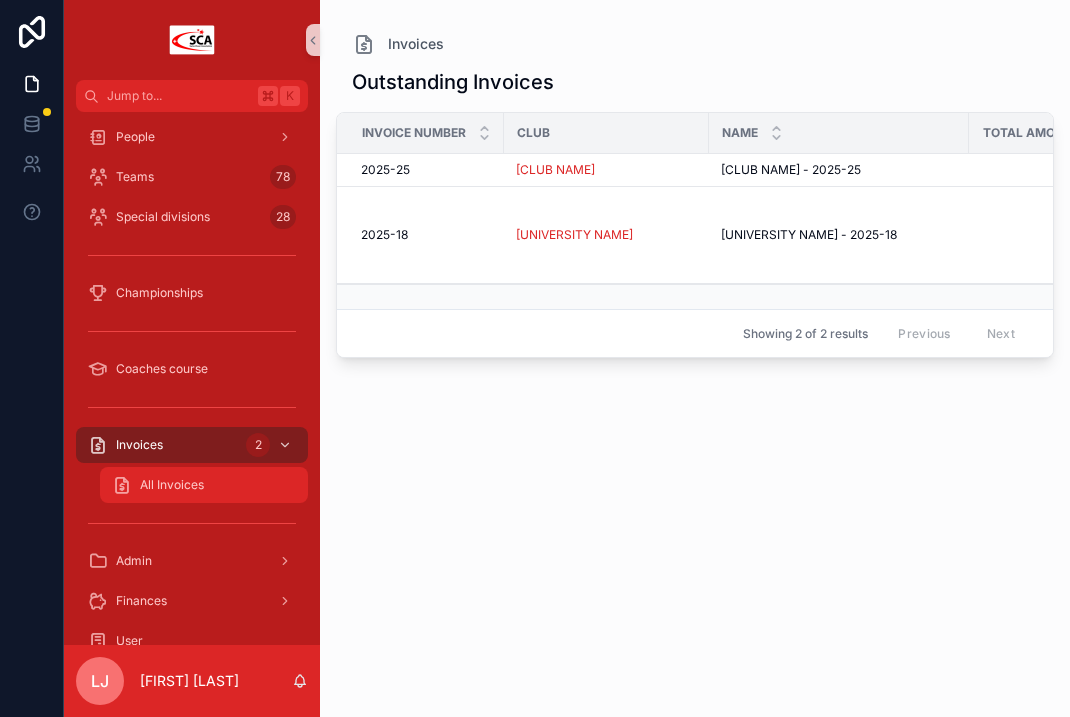click on "All Invoices" at bounding box center (204, 485) 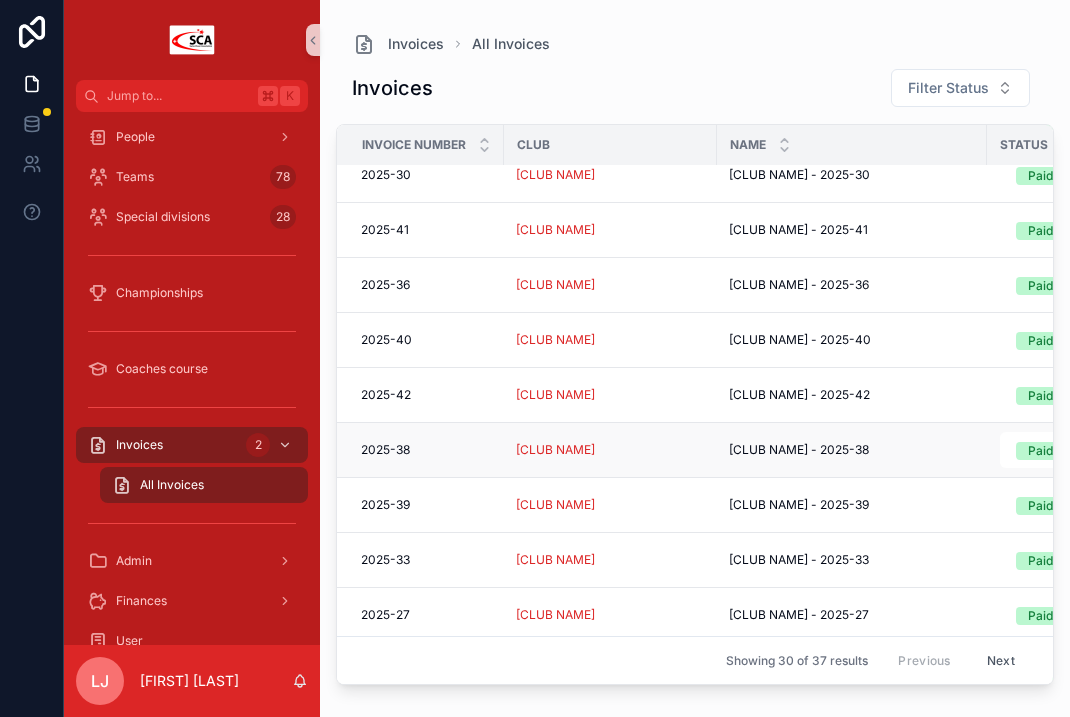 scroll, scrollTop: 565, scrollLeft: 0, axis: vertical 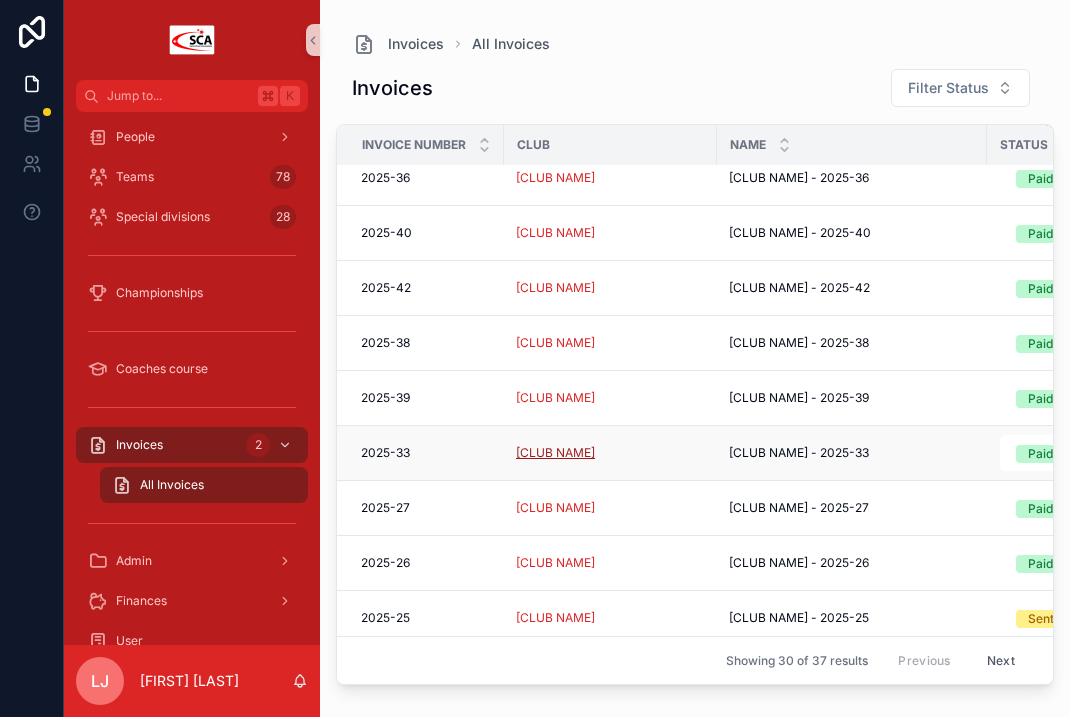 click on "[CLUB NAME]" at bounding box center [555, 453] 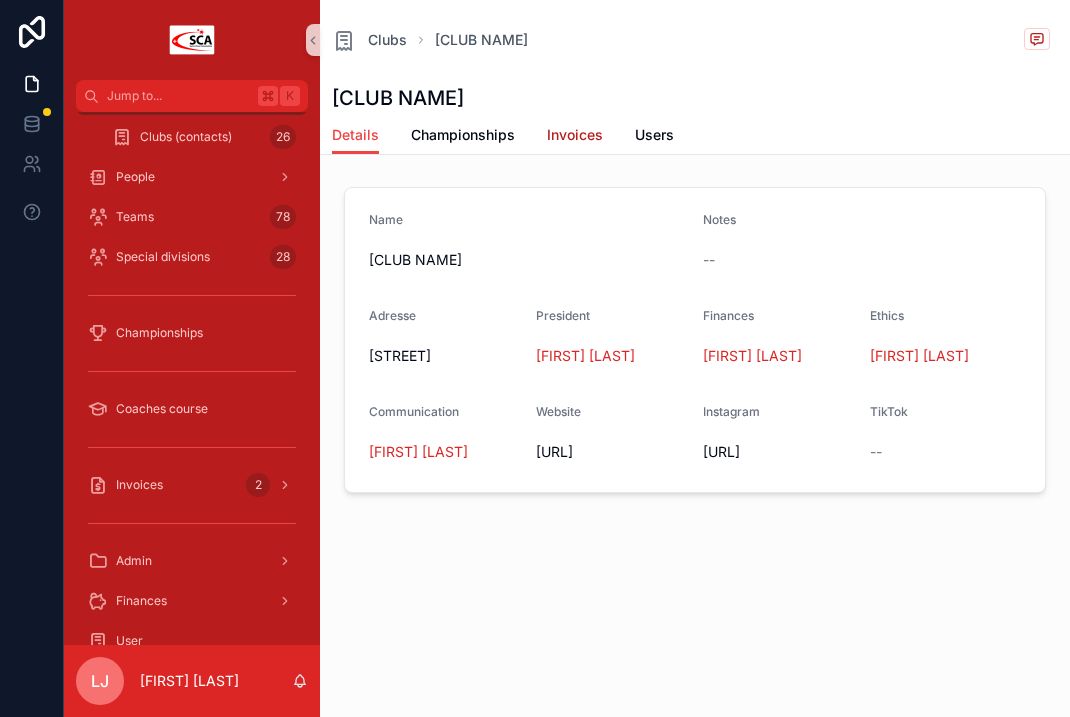 click on "Invoices" at bounding box center [575, 135] 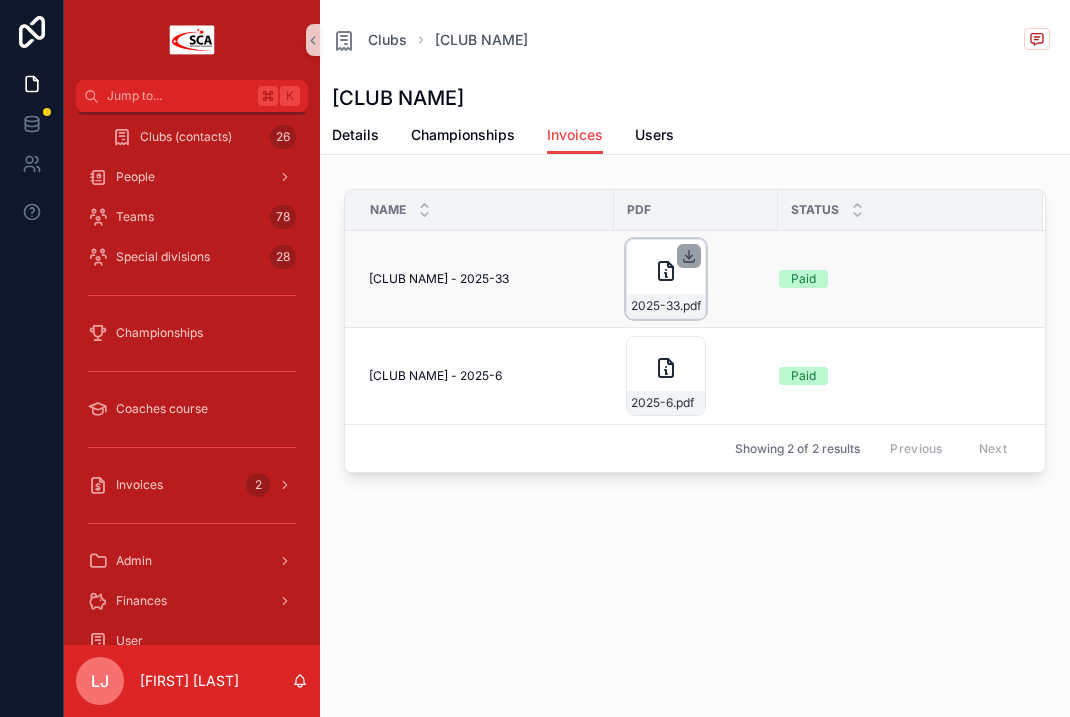 click 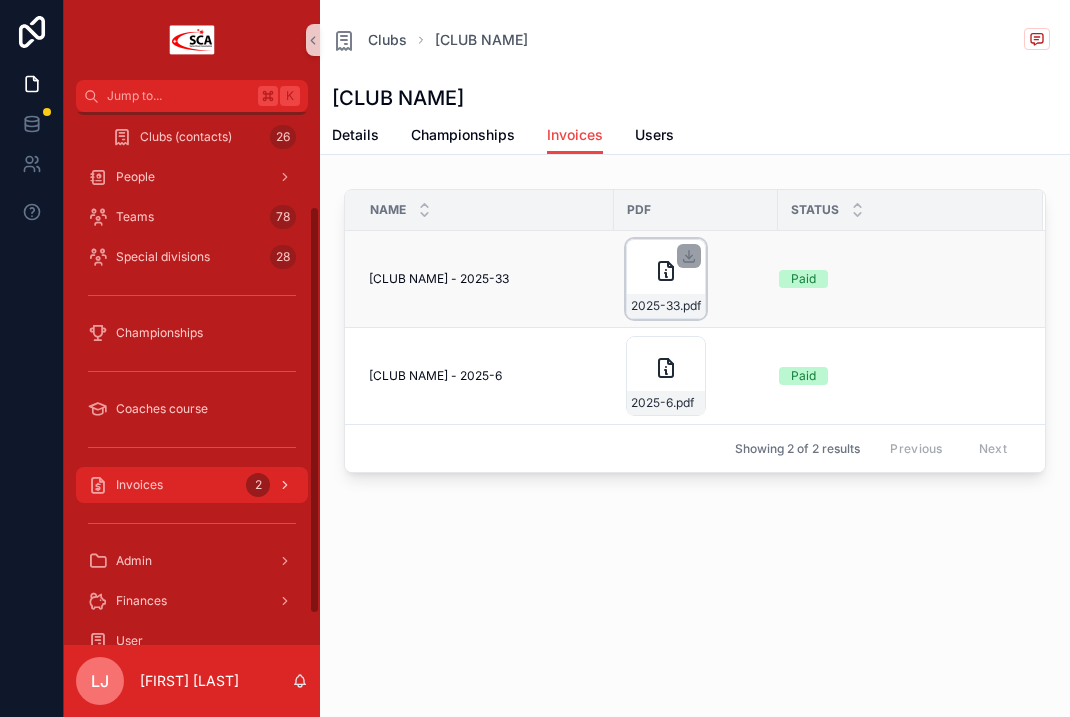 click on "Invoices 2" at bounding box center [192, 485] 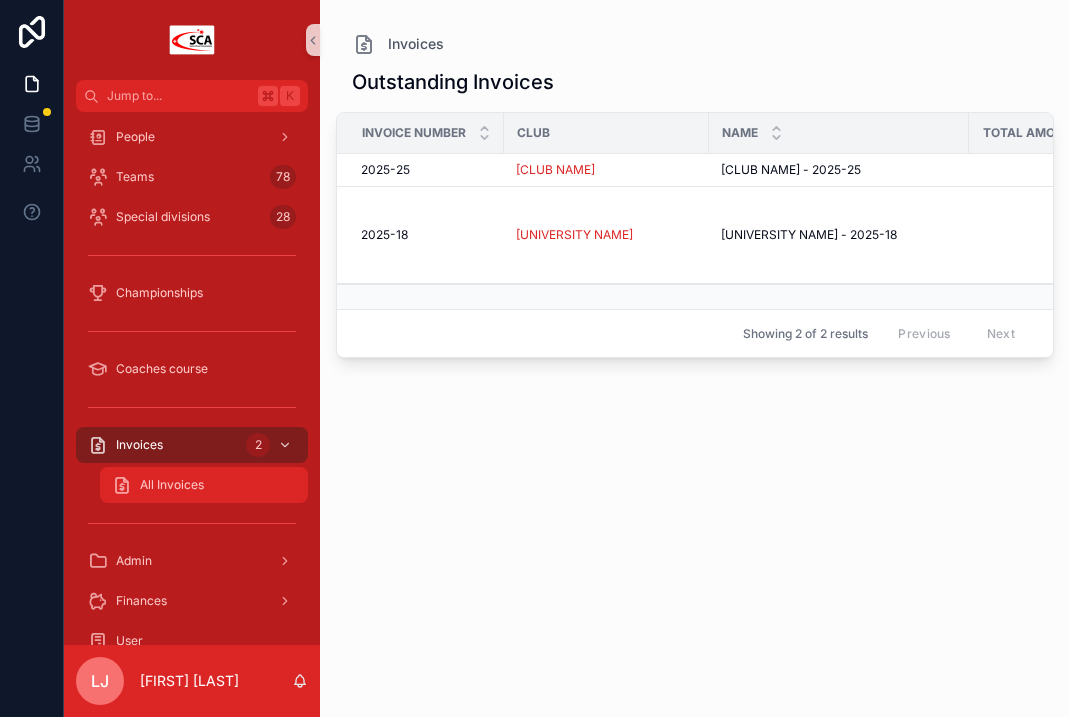 click on "All Invoices" at bounding box center [204, 485] 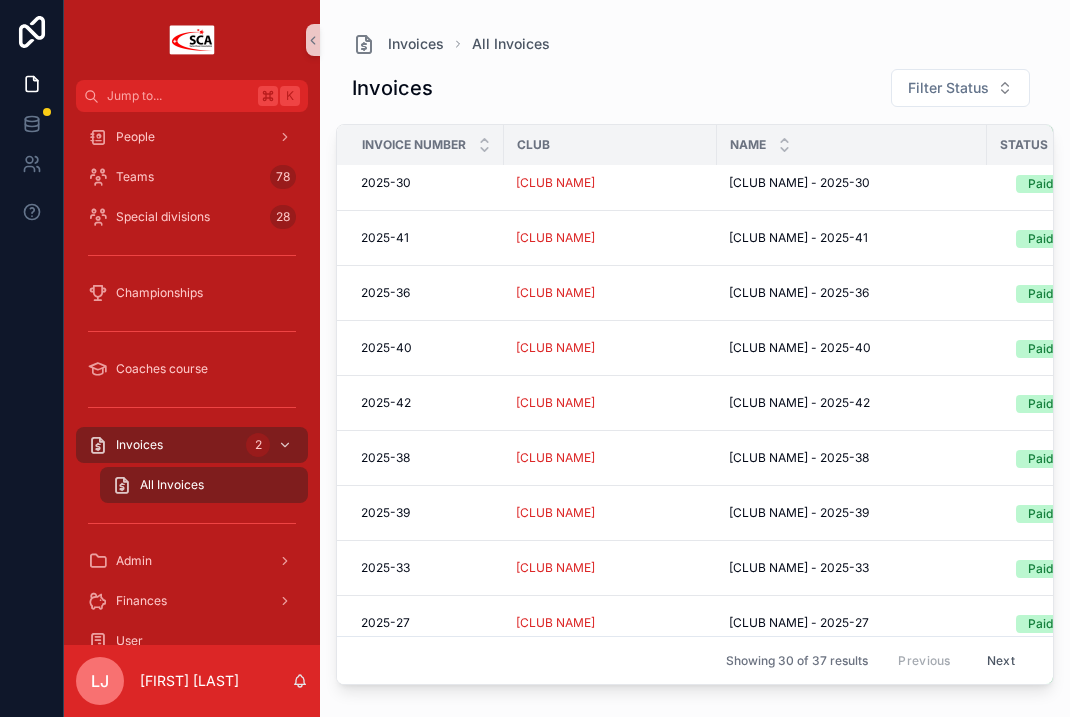 scroll, scrollTop: 533, scrollLeft: 0, axis: vertical 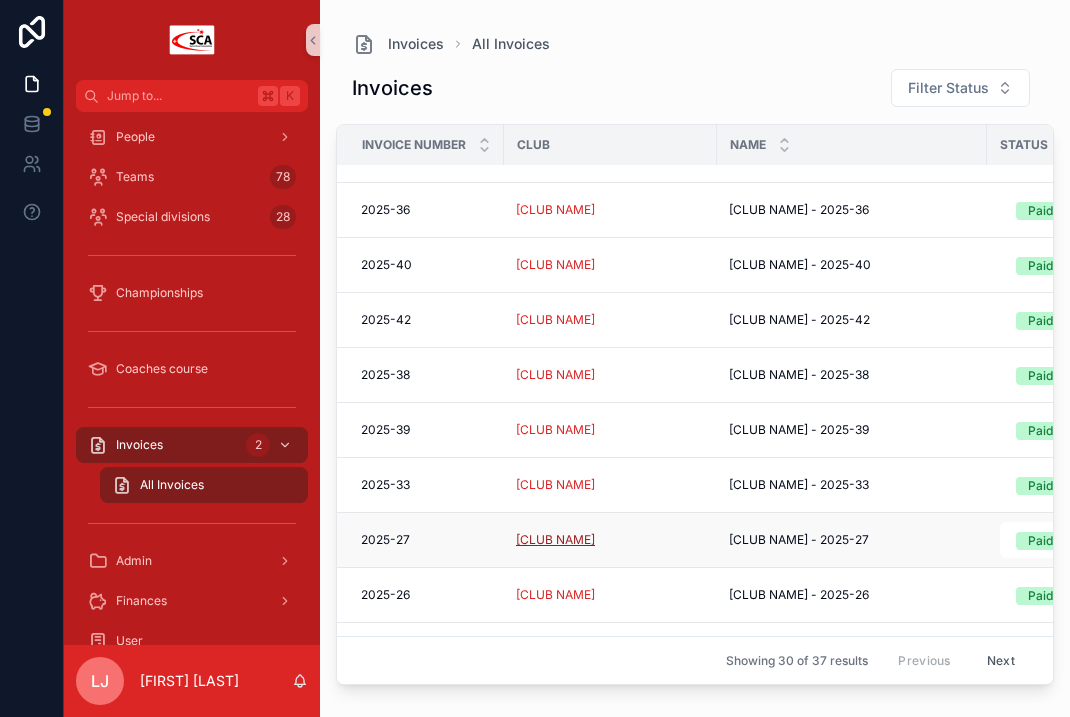 click on "[CLUB NAME]" at bounding box center (555, 540) 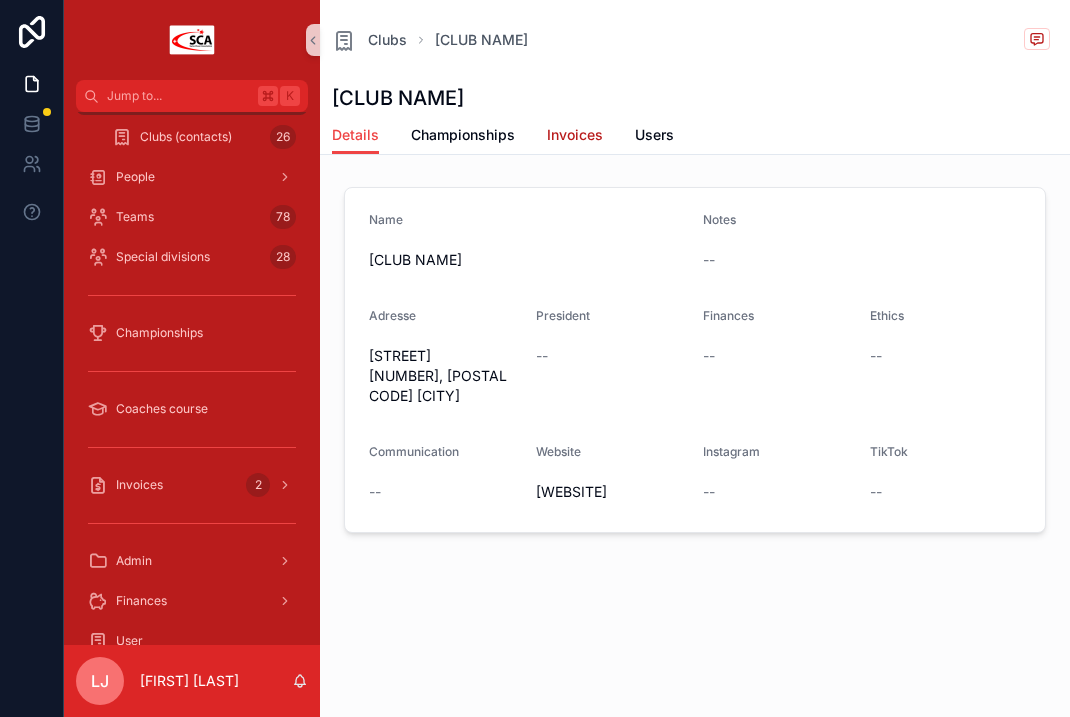 click on "Invoices" at bounding box center [575, 137] 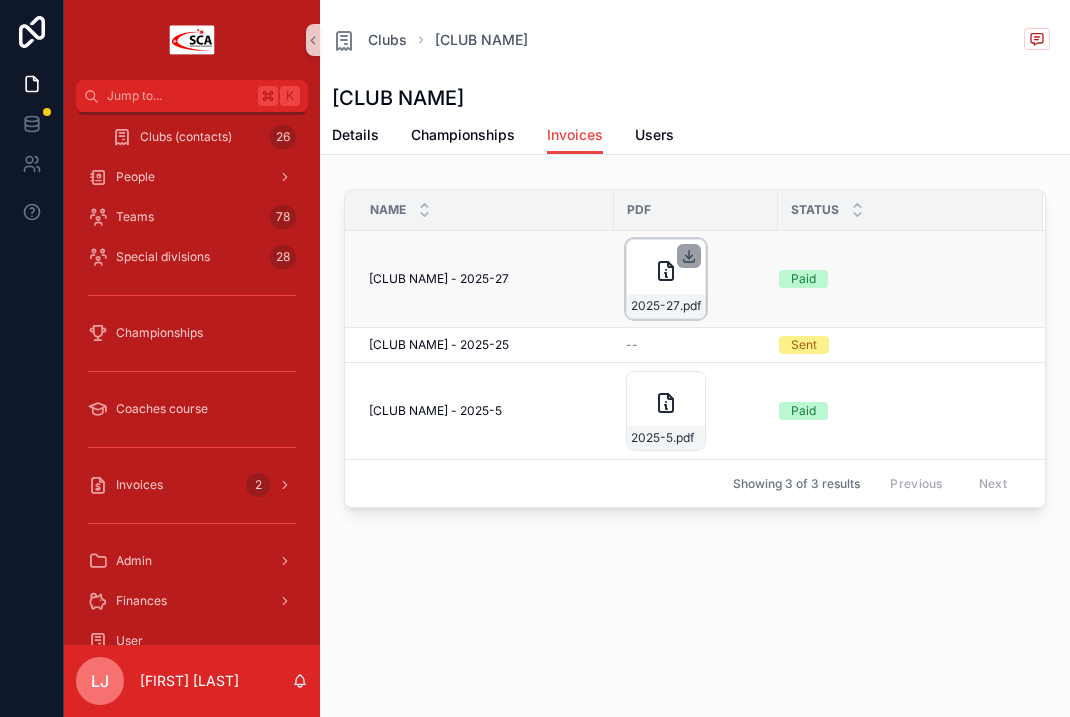click 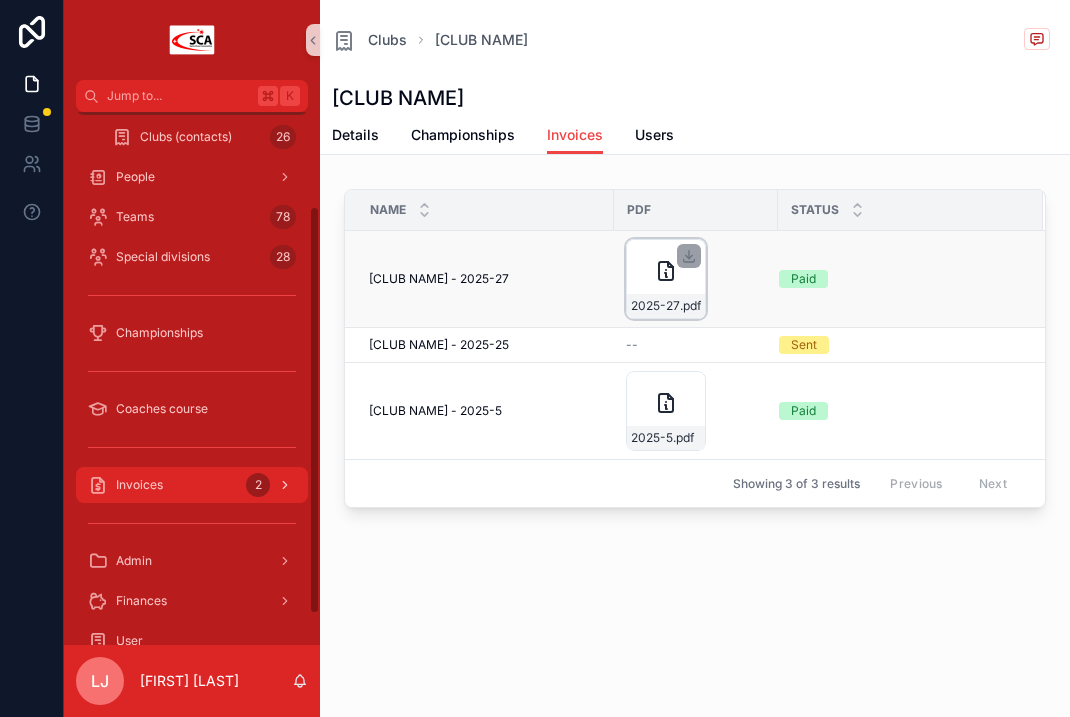 click on "Invoices 2" at bounding box center (192, 485) 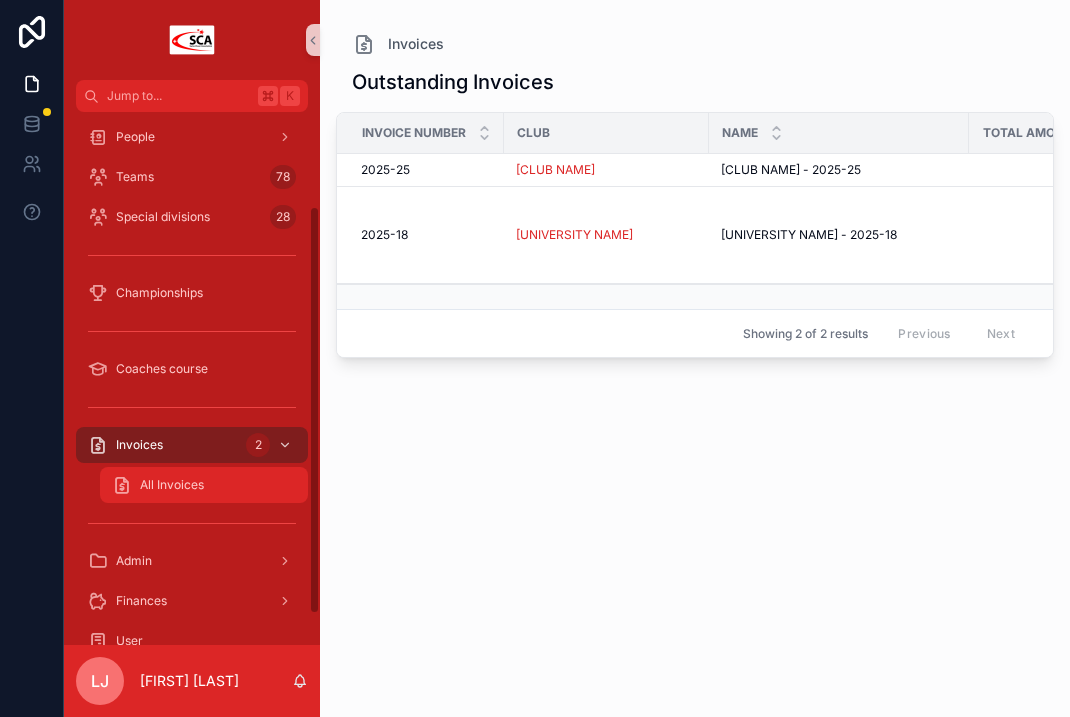 click on "All Invoices" at bounding box center [204, 485] 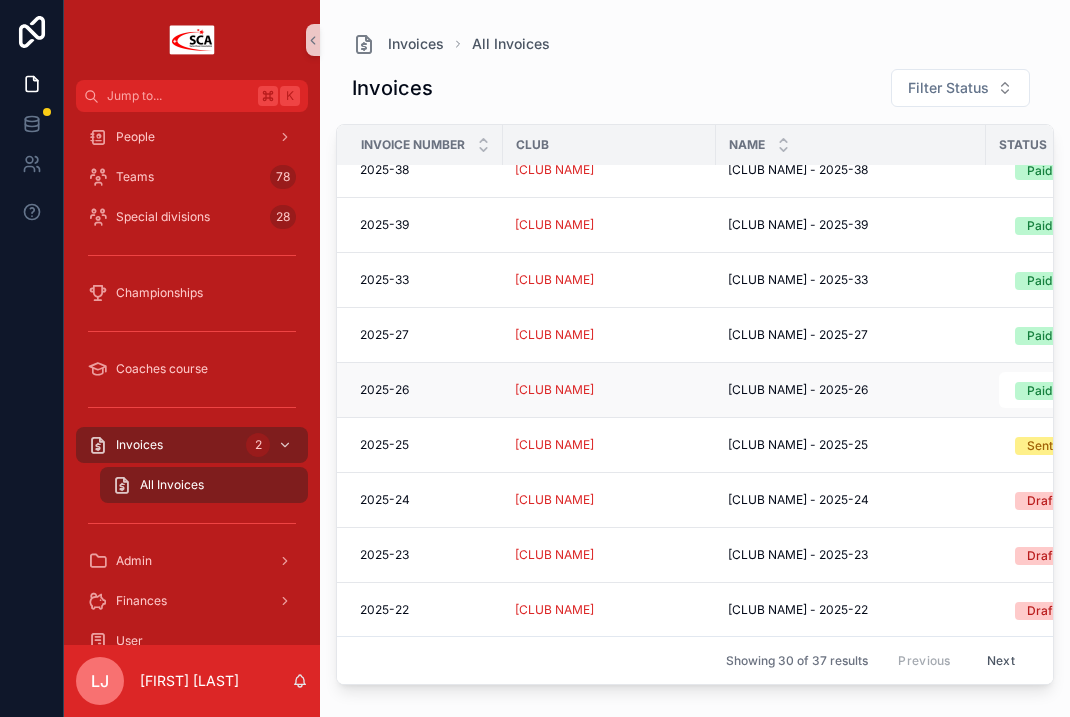 scroll, scrollTop: 738, scrollLeft: 0, axis: vertical 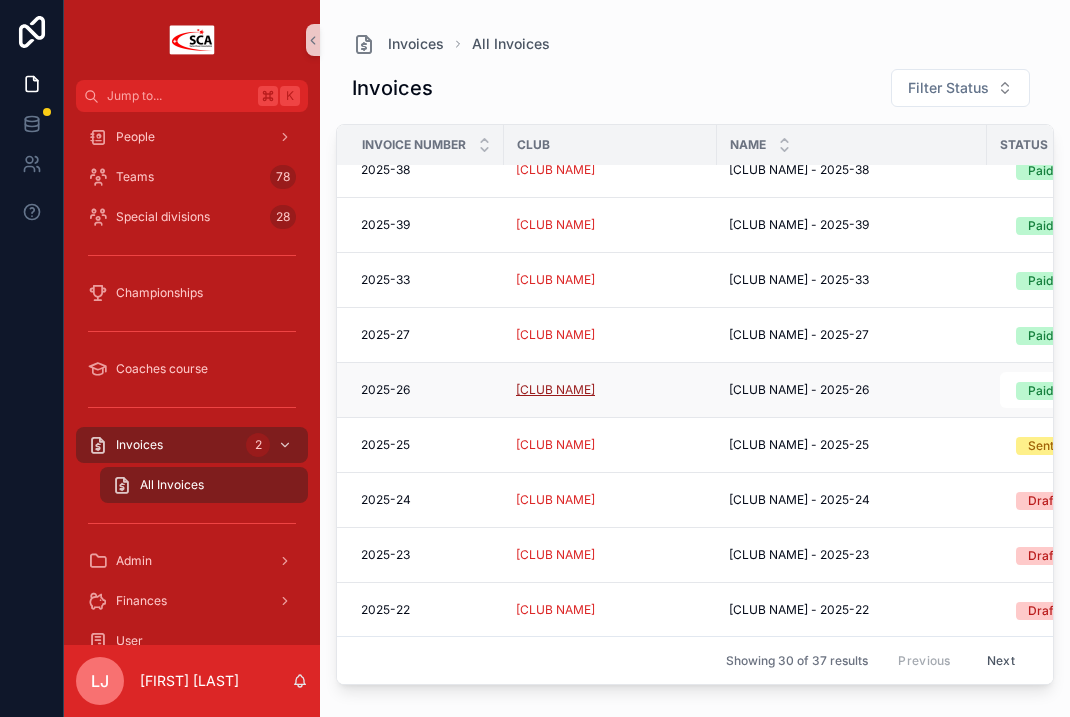 click on "[CLUB NAME]" at bounding box center [555, 390] 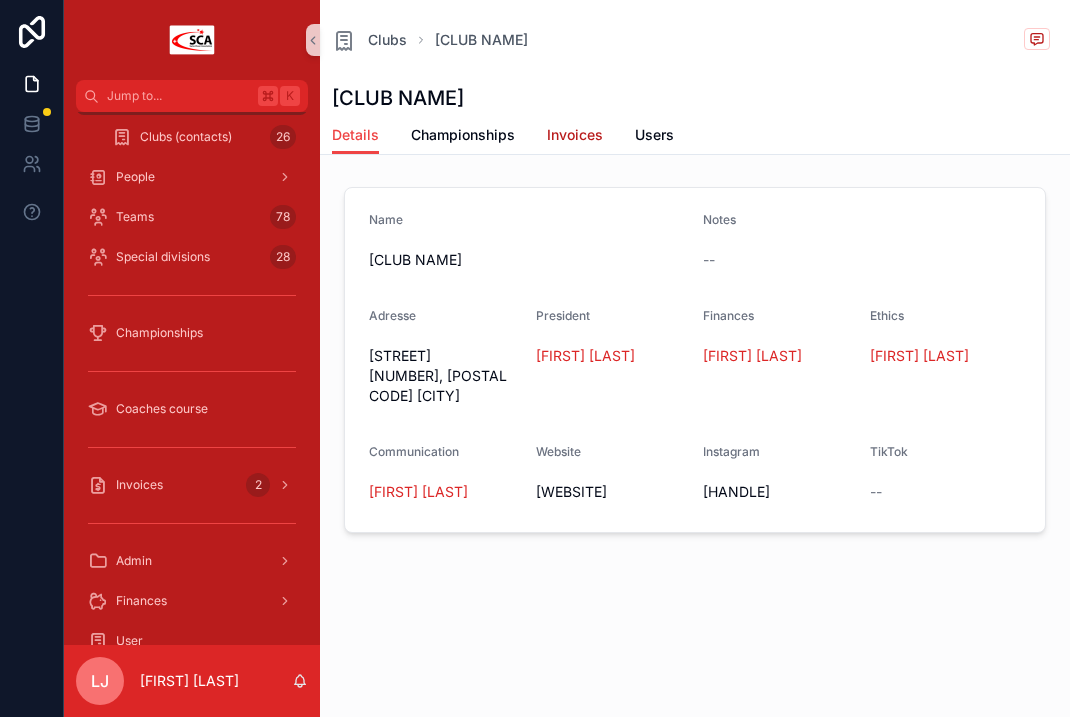 click on "Invoices" at bounding box center (575, 135) 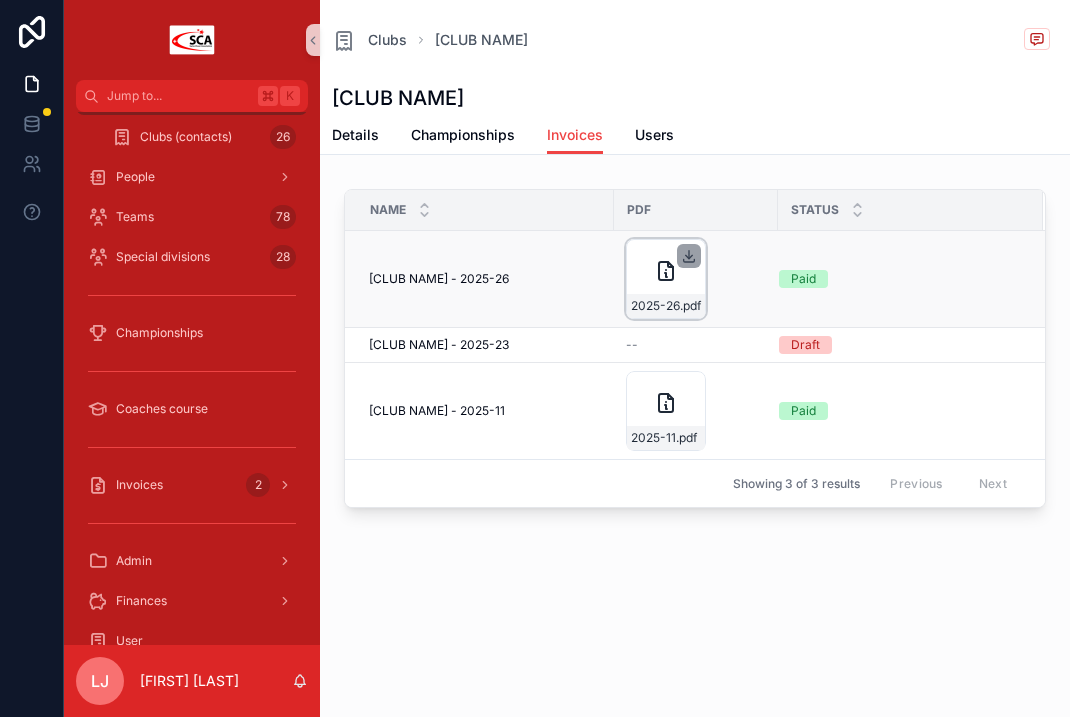 click 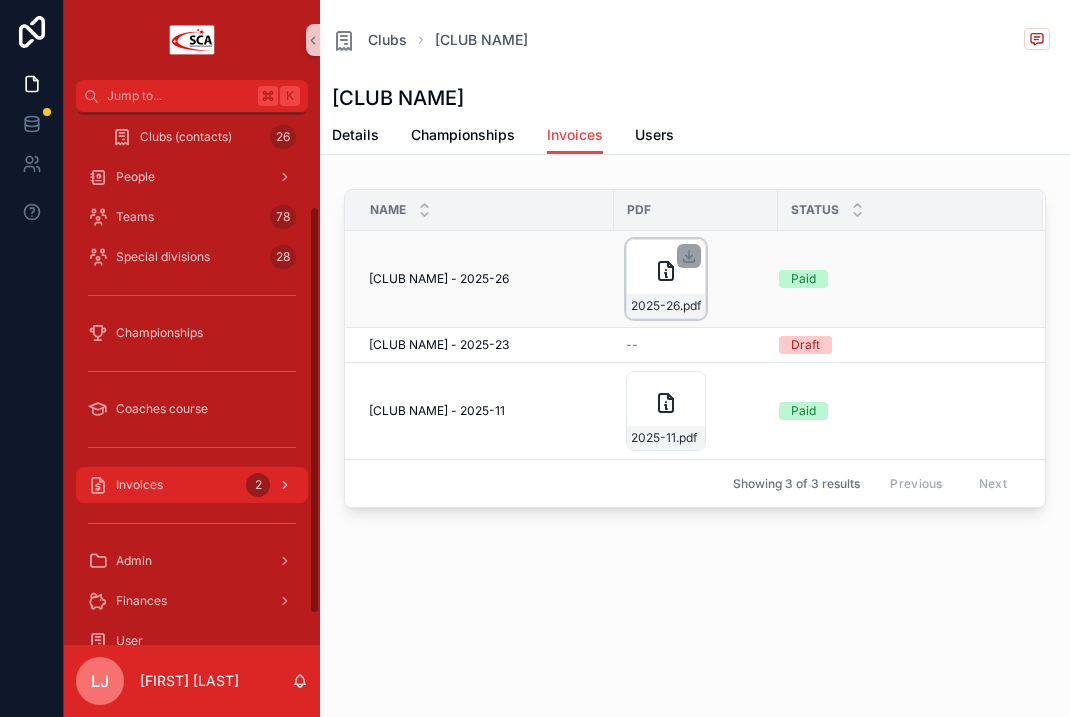 click on "Invoices 2" at bounding box center (192, 485) 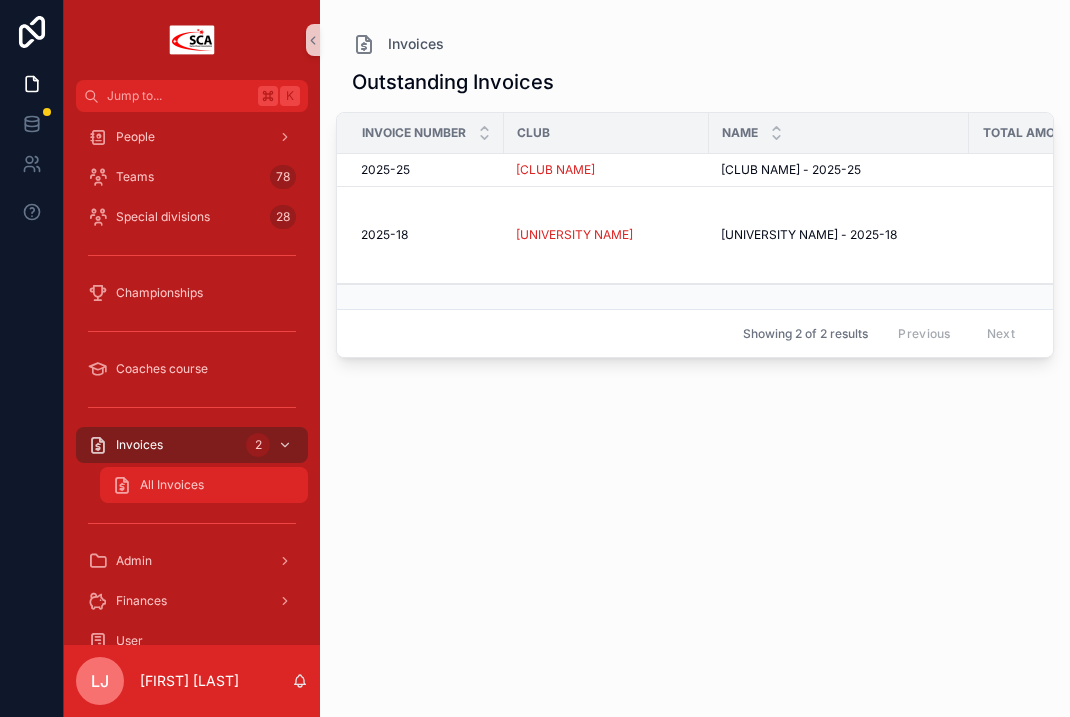 click on "All Invoices" at bounding box center (204, 485) 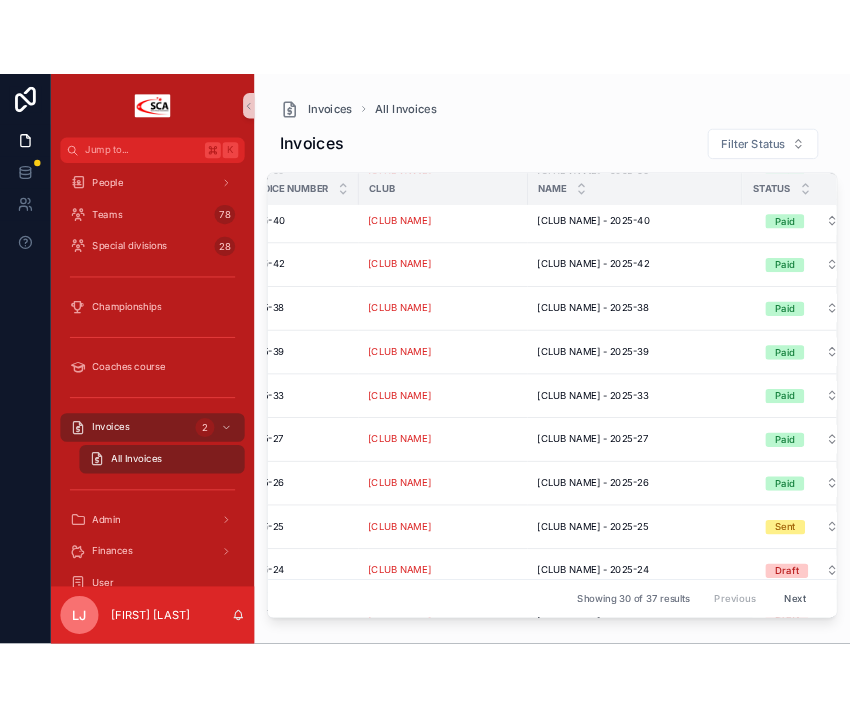 scroll, scrollTop: 623, scrollLeft: 36, axis: both 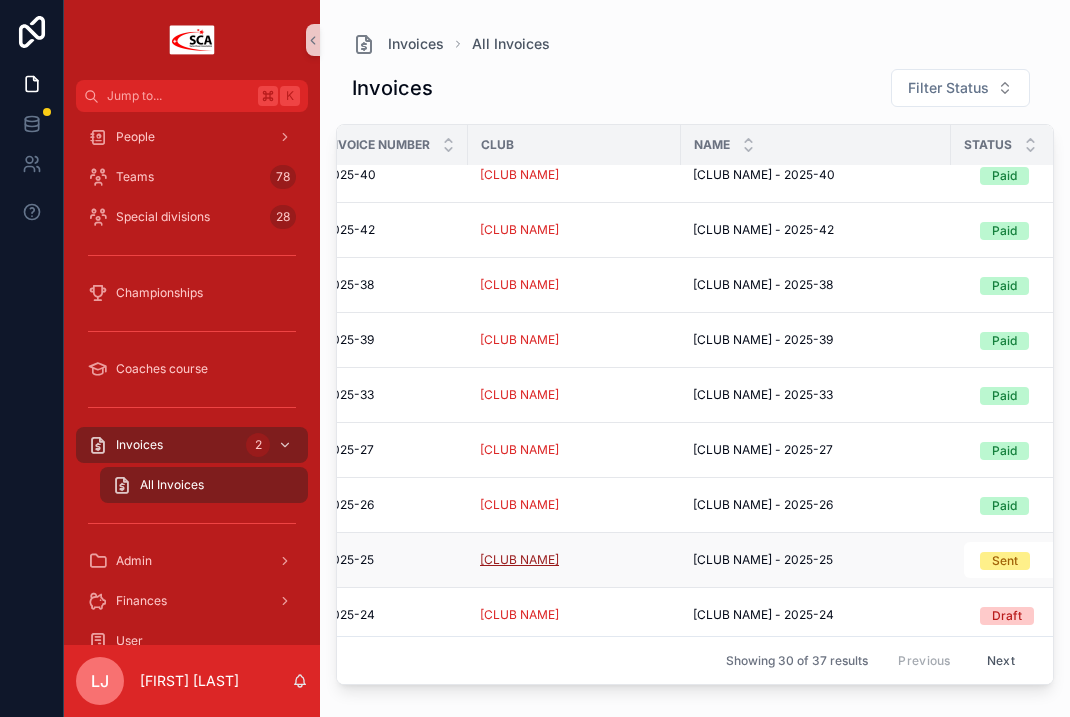 click on "[CLUB NAME]" at bounding box center (519, 560) 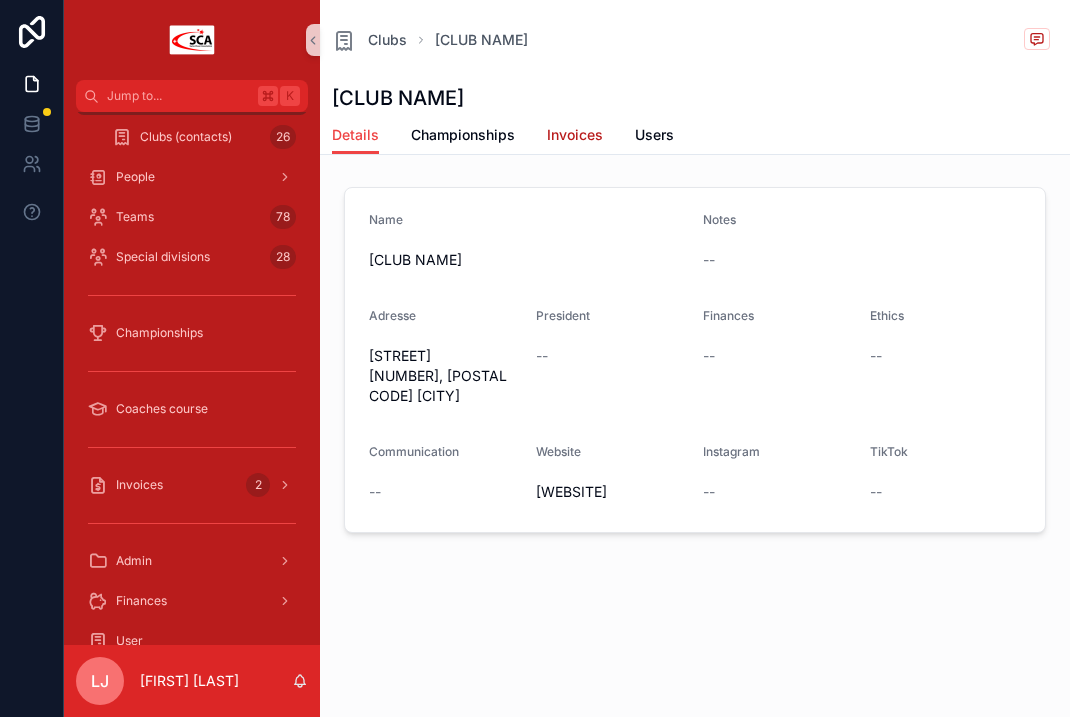 click on "Invoices" at bounding box center [575, 135] 